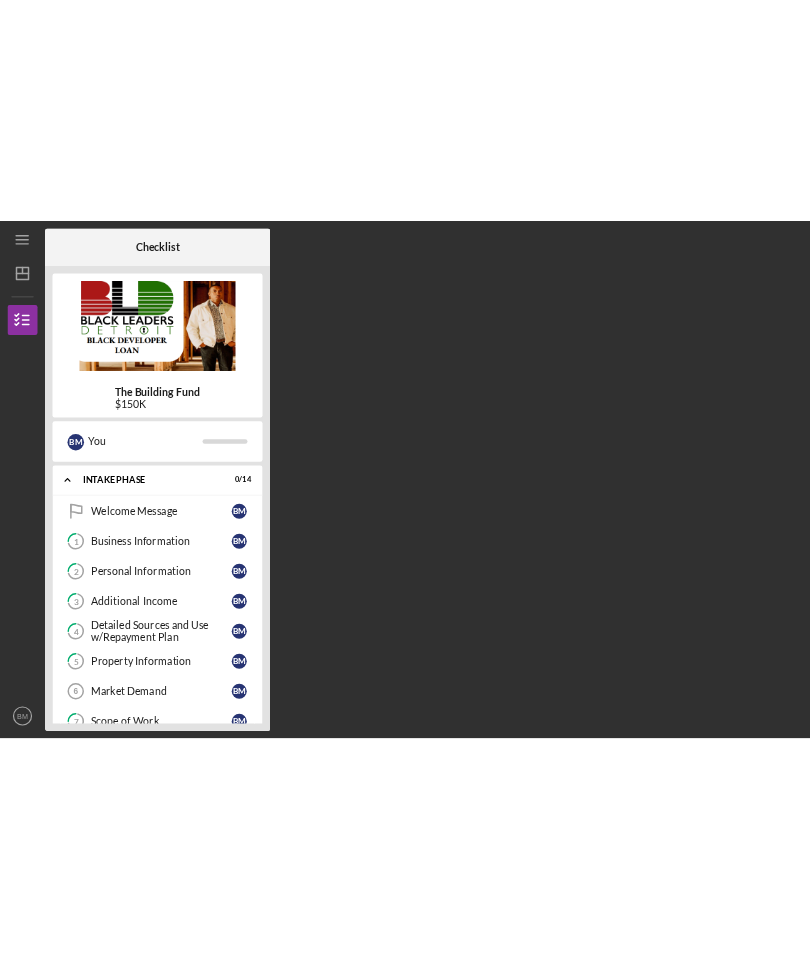 scroll, scrollTop: 0, scrollLeft: 0, axis: both 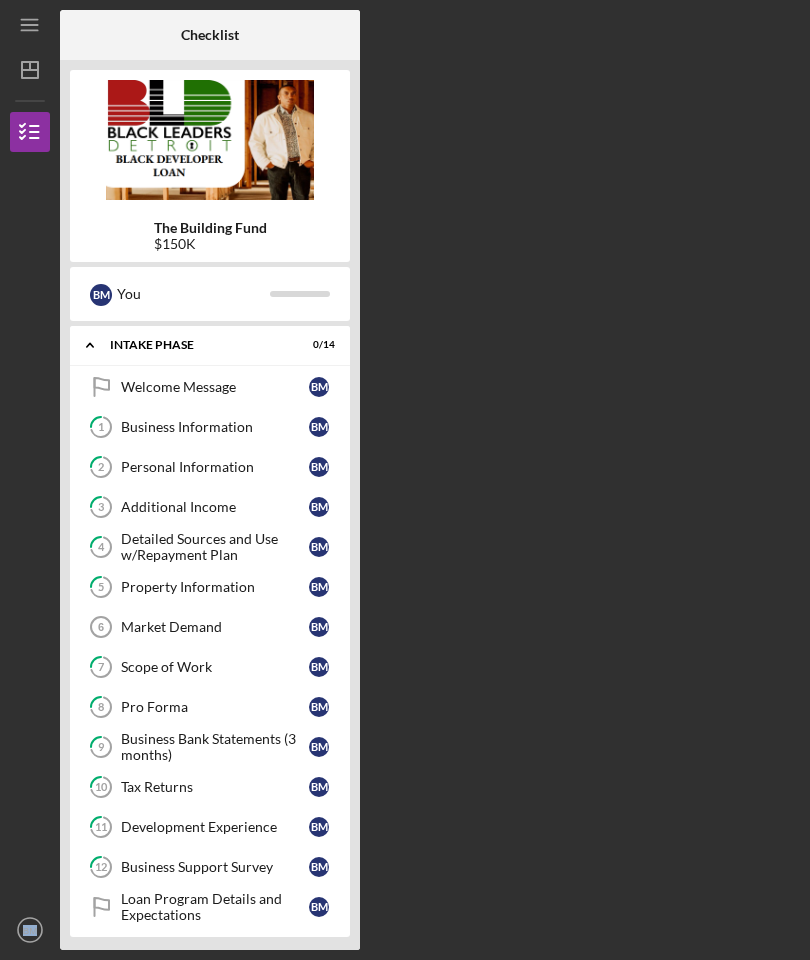click on "Business Information" at bounding box center (215, 427) 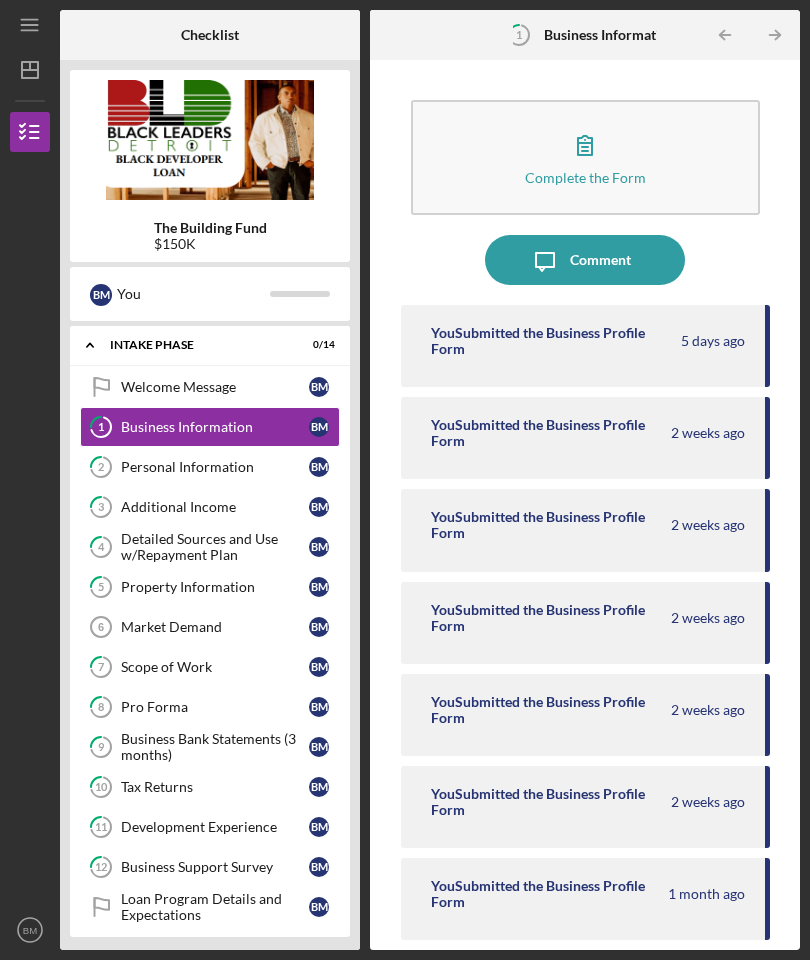 scroll, scrollTop: 70, scrollLeft: 0, axis: vertical 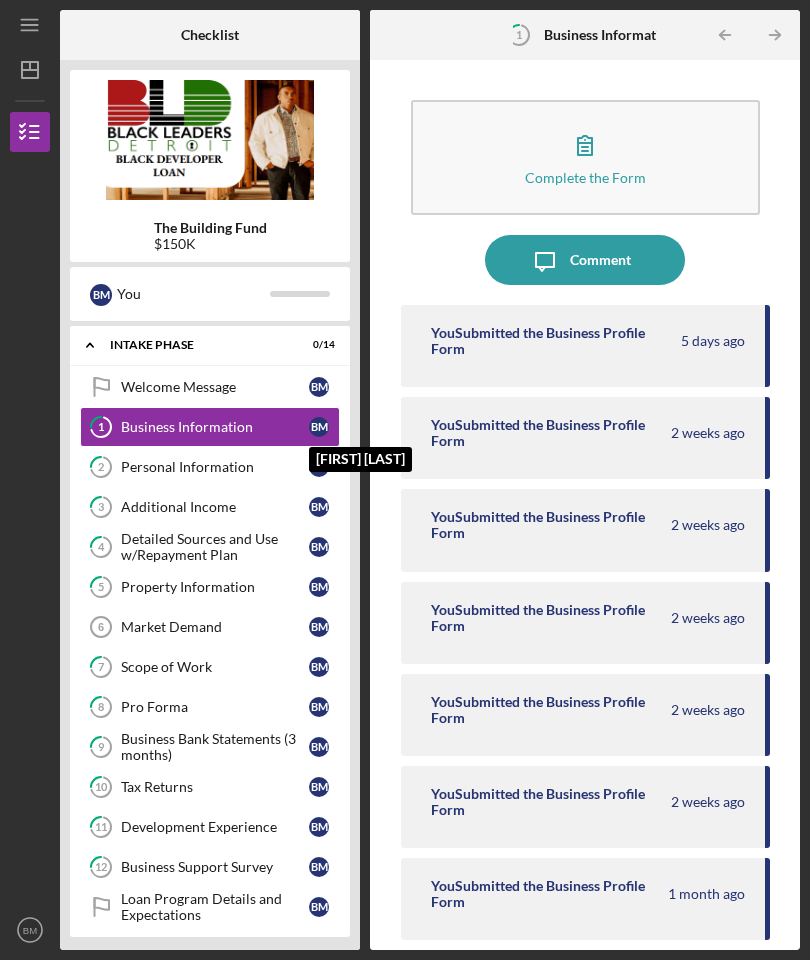 click on "B M" at bounding box center [319, 427] 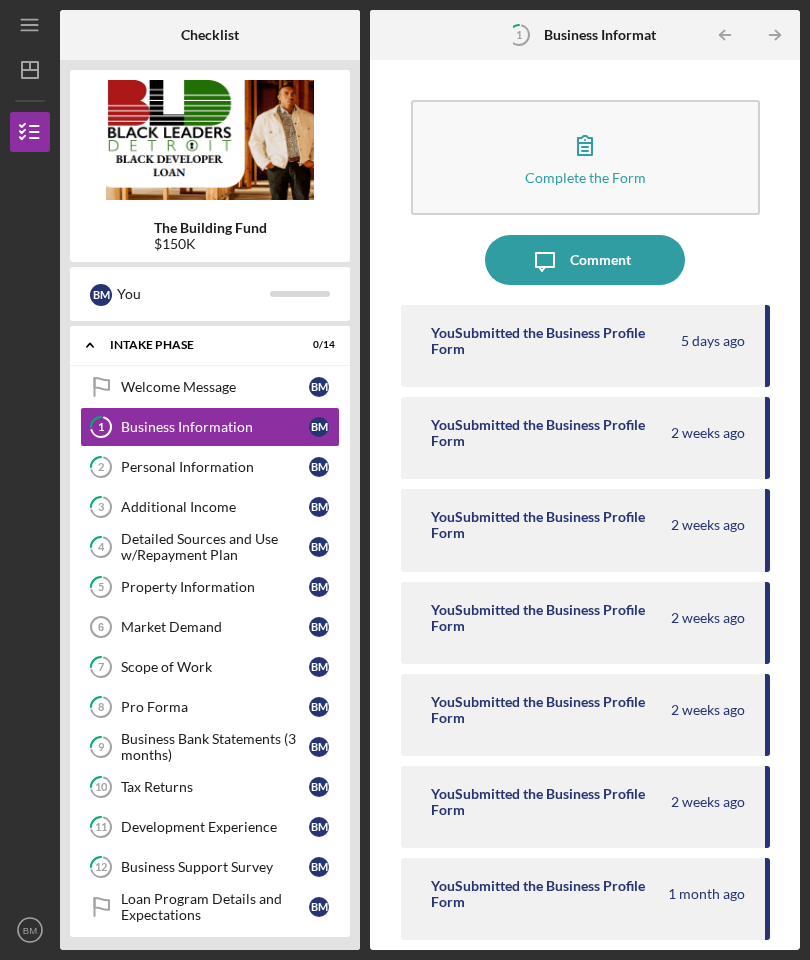 click on "2 Personal Information B M" at bounding box center [210, 467] 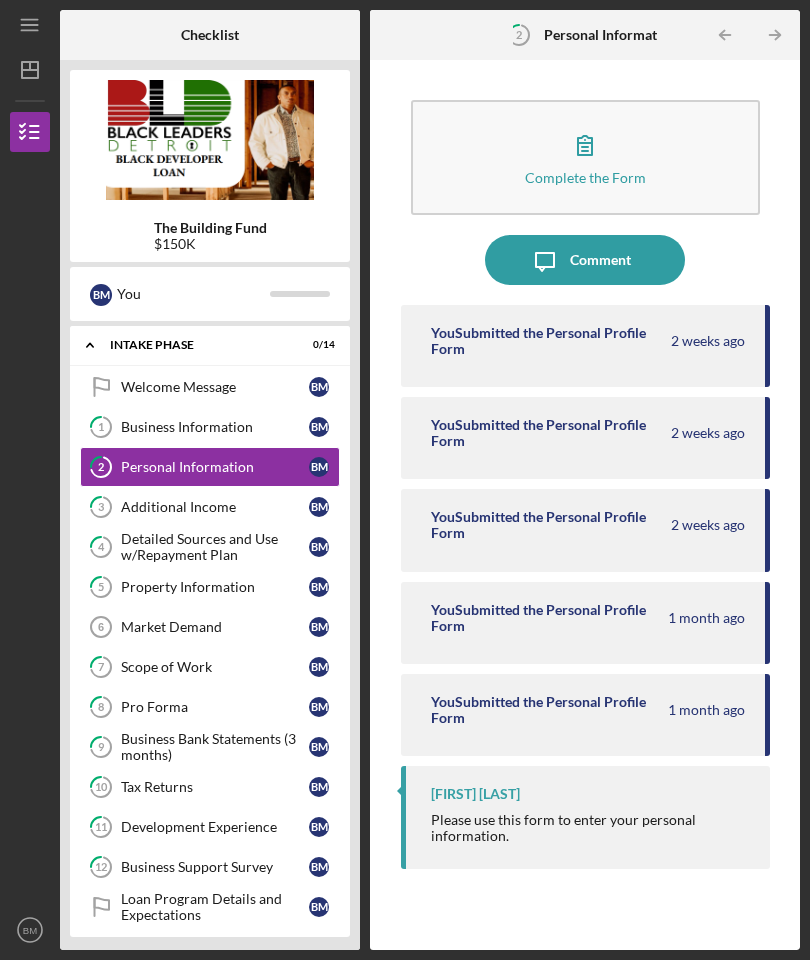 click on "B M" at bounding box center [319, 467] 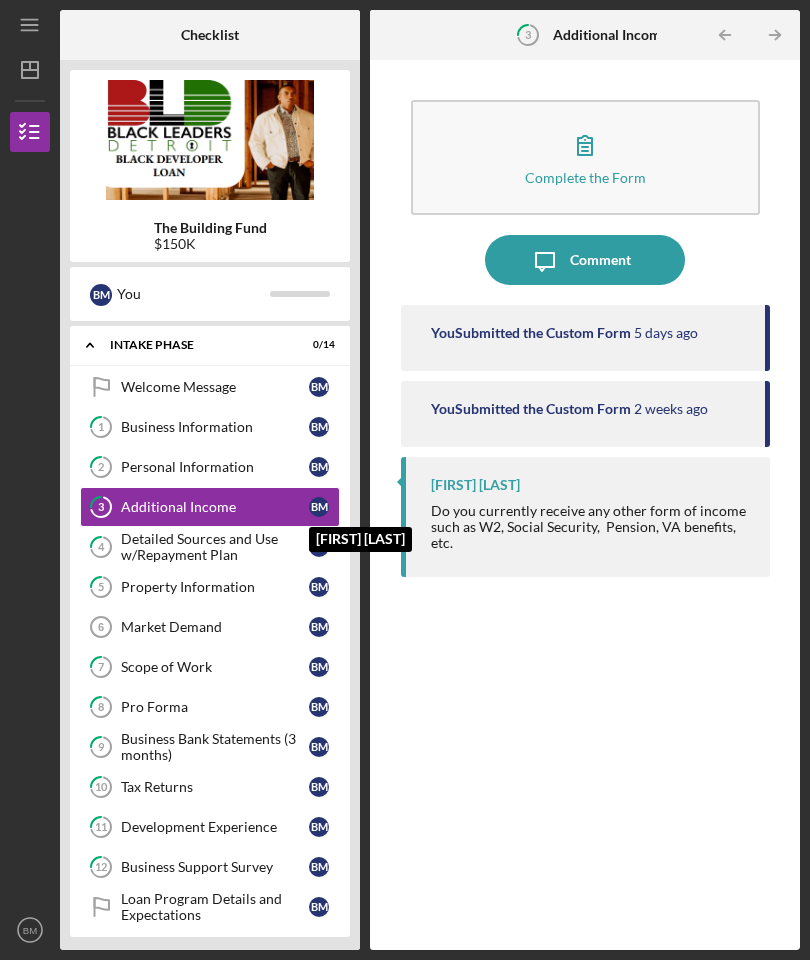click on "B M" at bounding box center [319, 507] 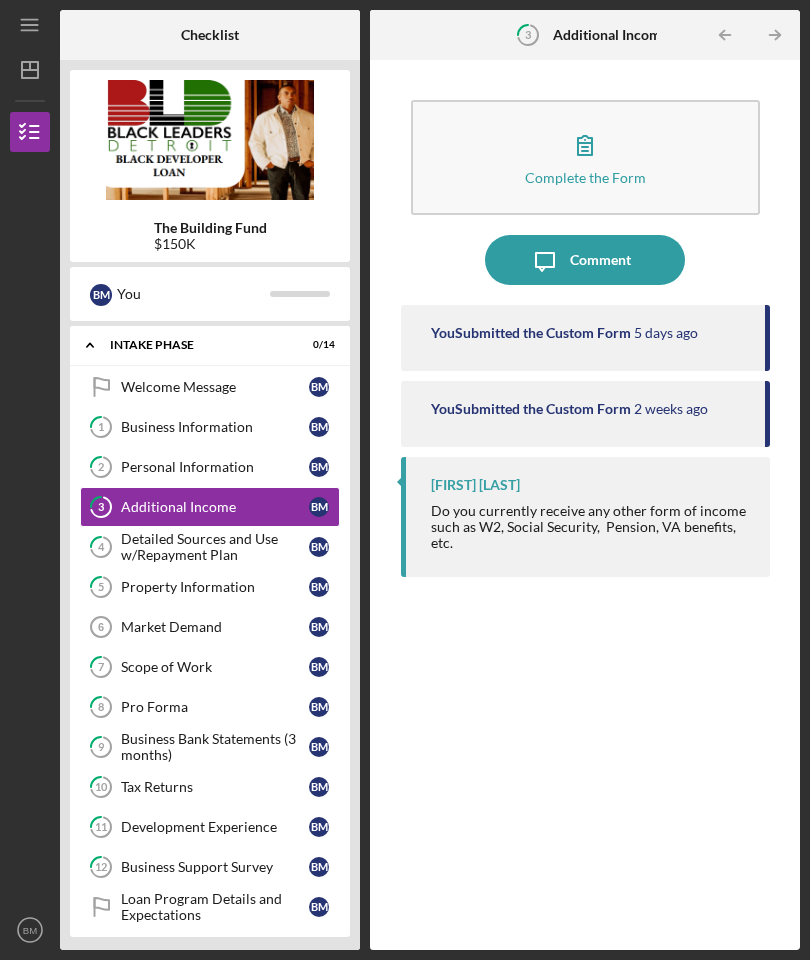 click on "Detailed Sources and Use w/Repayment Plan" at bounding box center [215, 547] 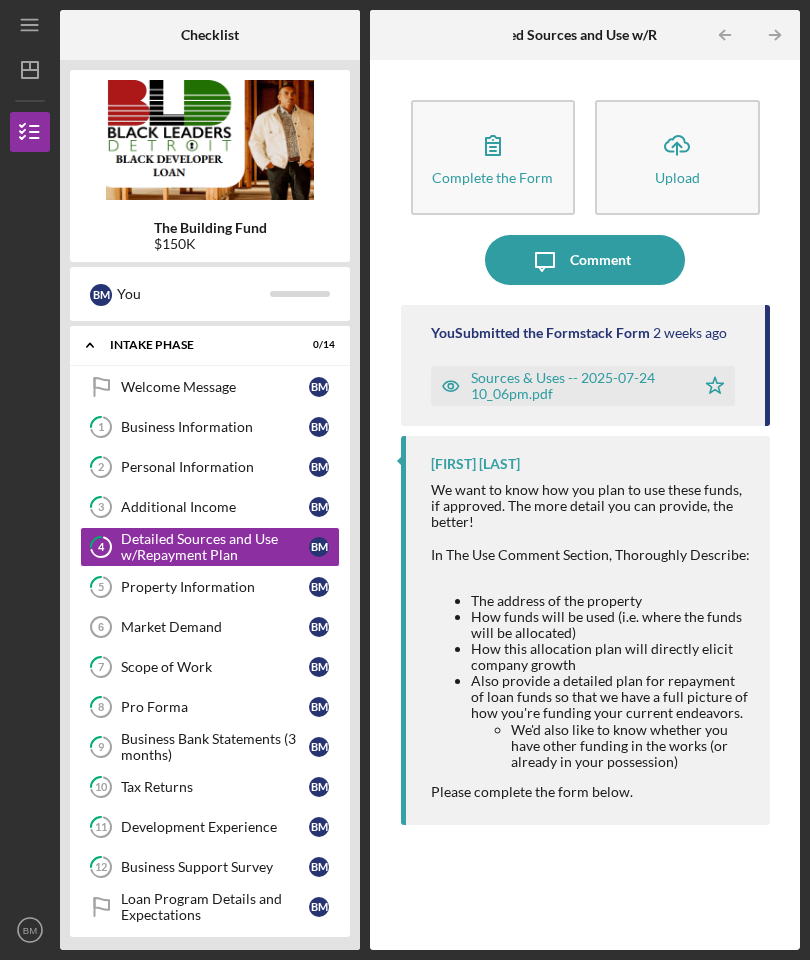 click on "Property Information" at bounding box center (215, 587) 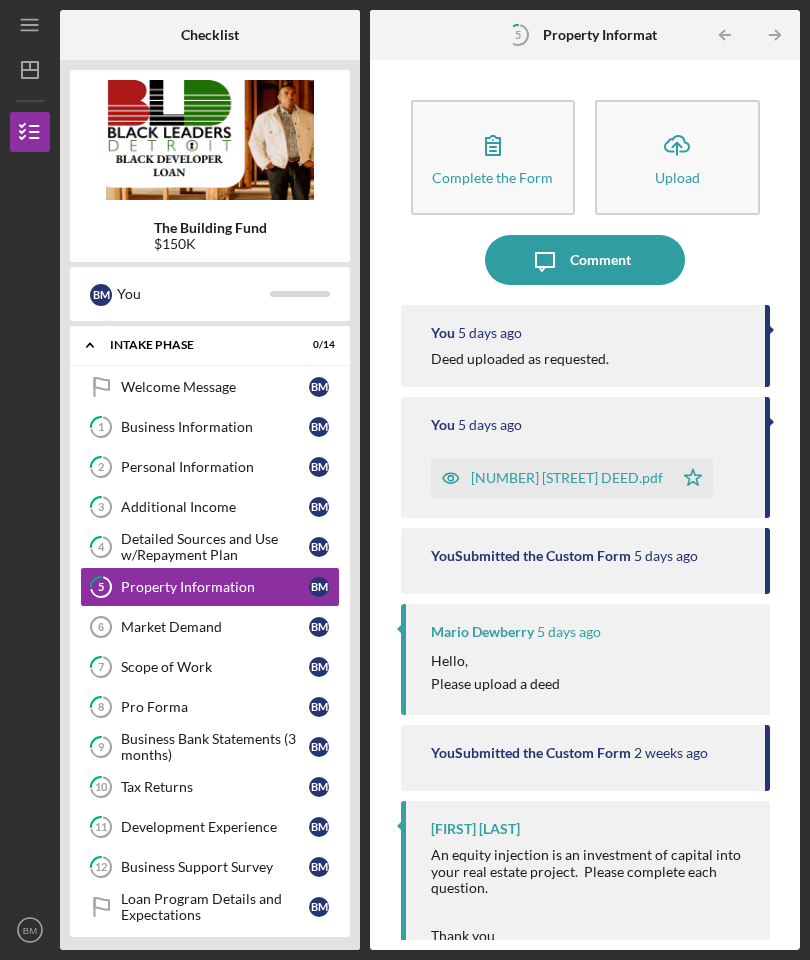 click on "Business Information" at bounding box center [215, 427] 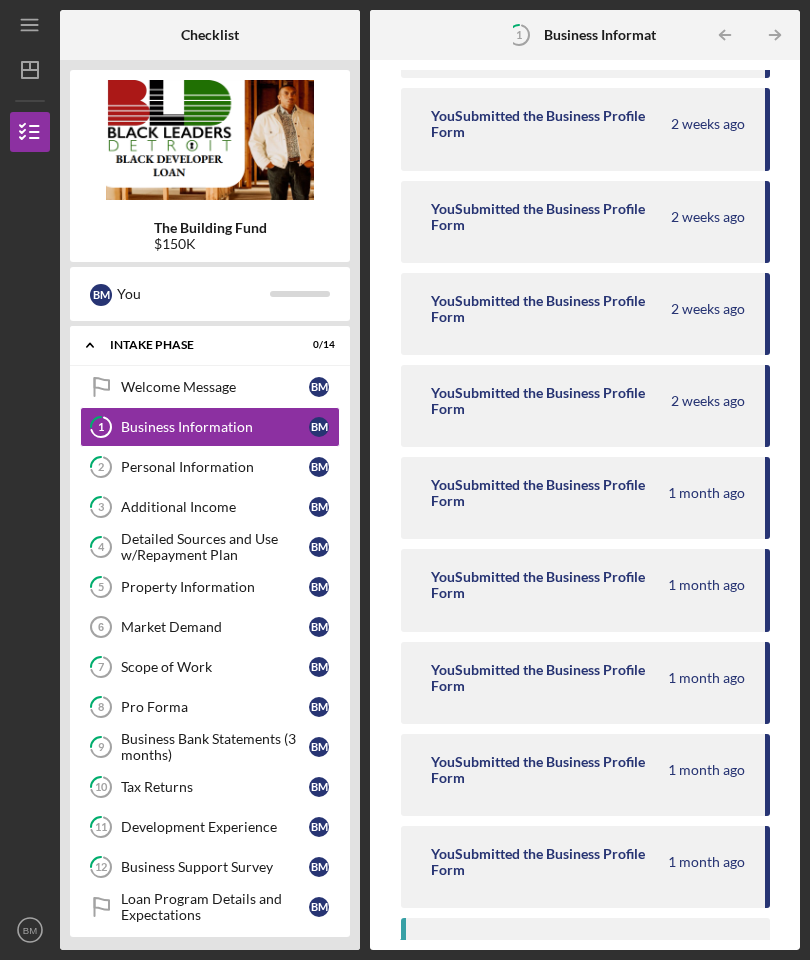 scroll, scrollTop: 400, scrollLeft: 0, axis: vertical 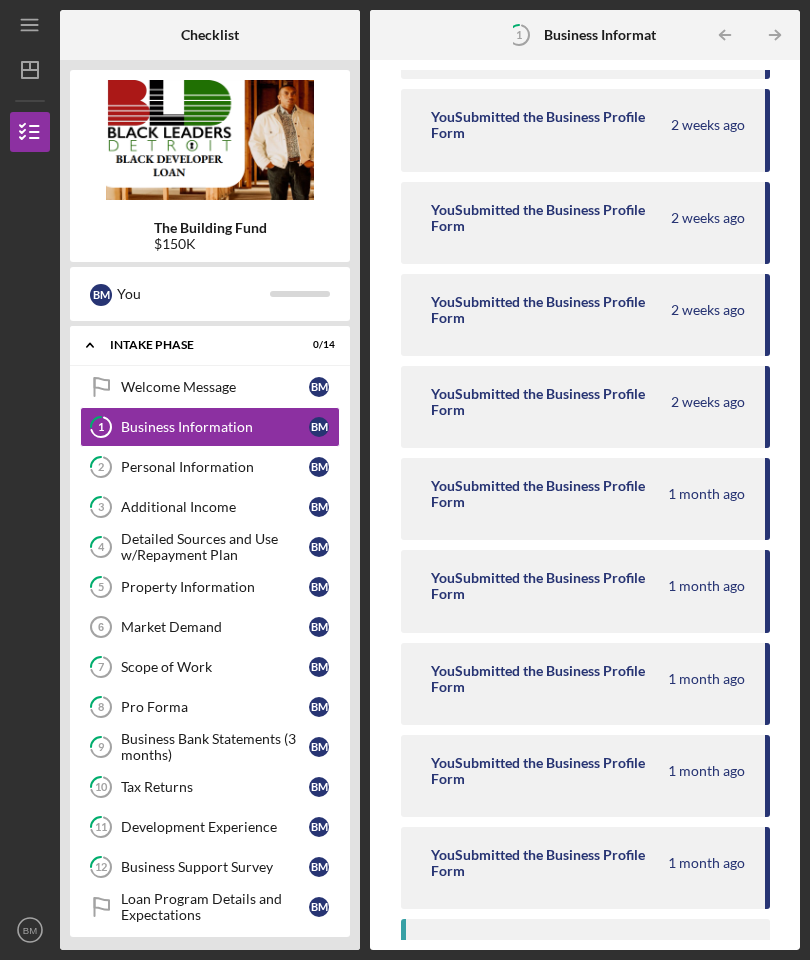 click on "Personal Information" at bounding box center (215, 467) 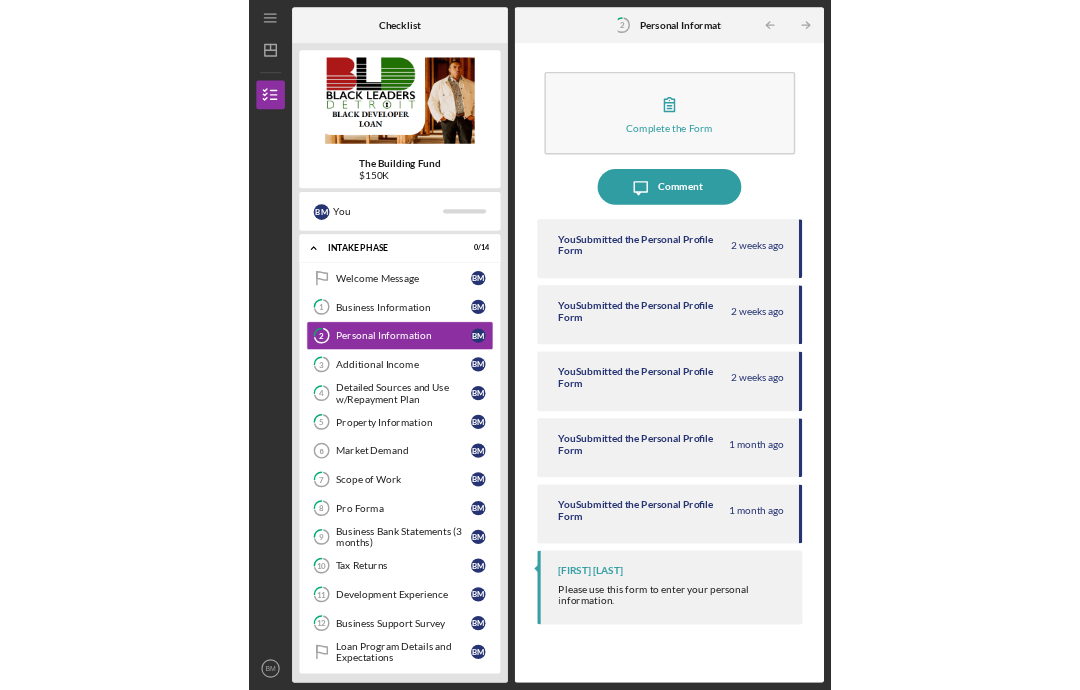 scroll, scrollTop: 0, scrollLeft: 0, axis: both 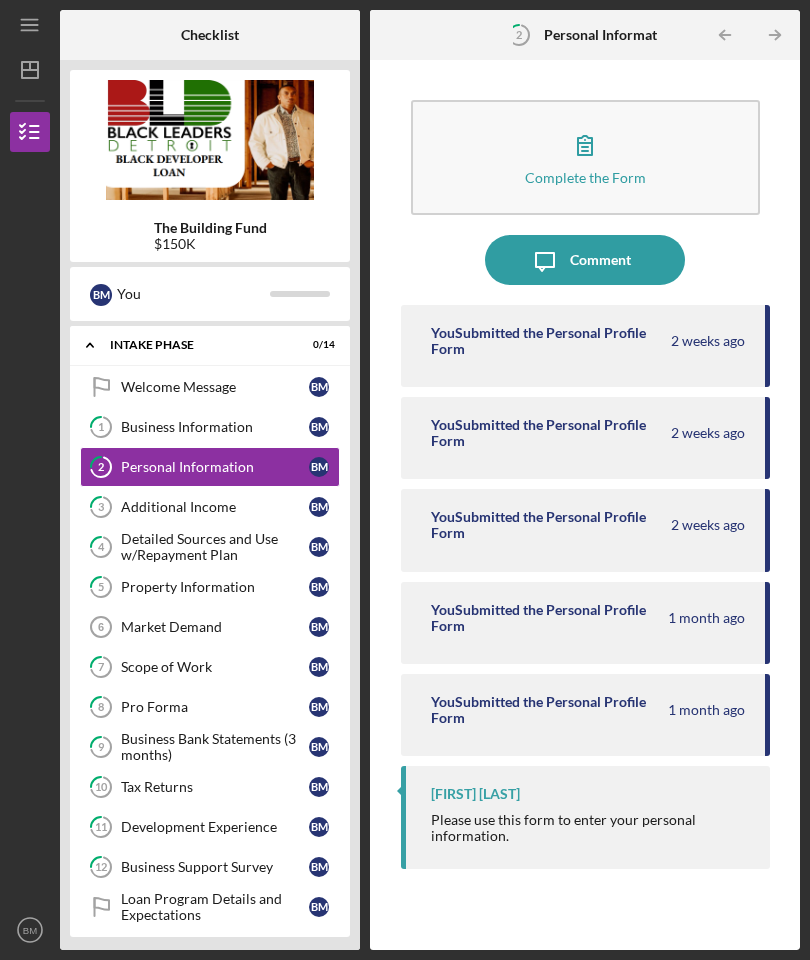 click on "Additional Income" at bounding box center (215, 507) 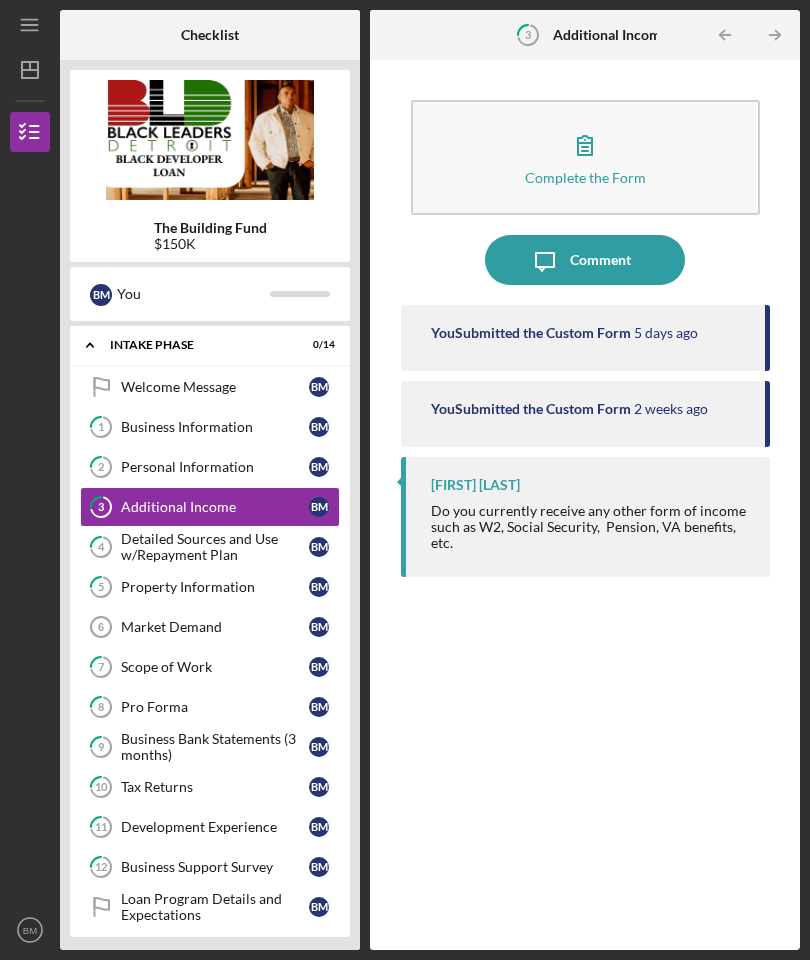 click on "Detailed Sources and Use w/Repayment Plan" at bounding box center (215, 547) 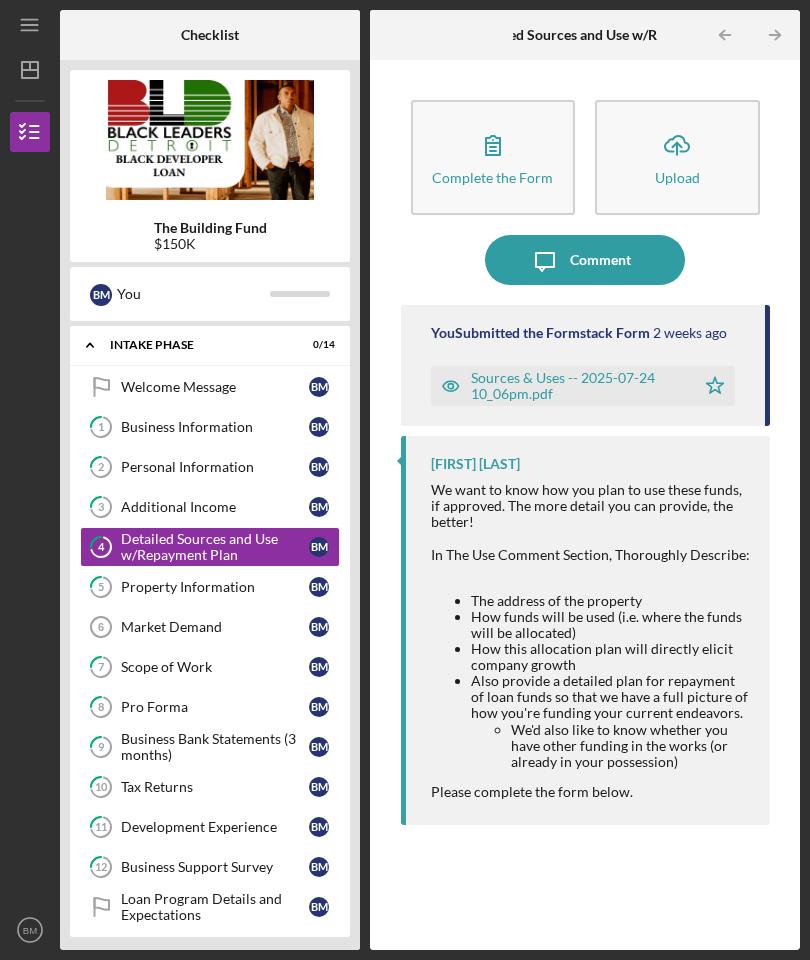 click on "[INITIALS]  [INITIALS]" at bounding box center [210, 294] 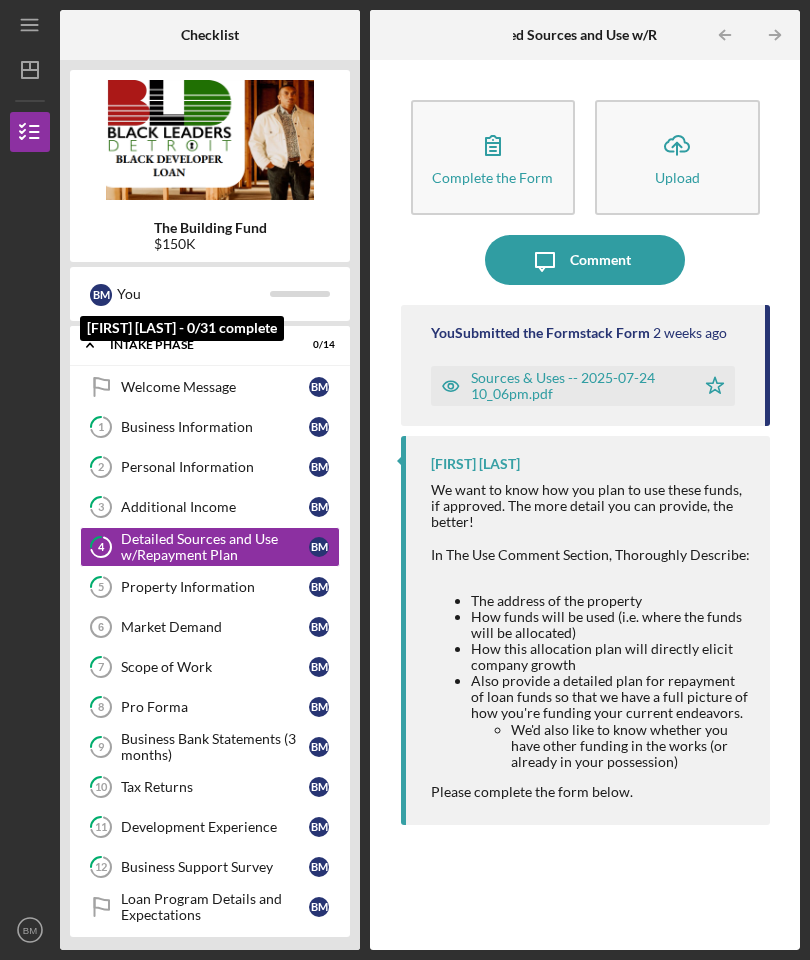 click on "You" at bounding box center (193, 294) 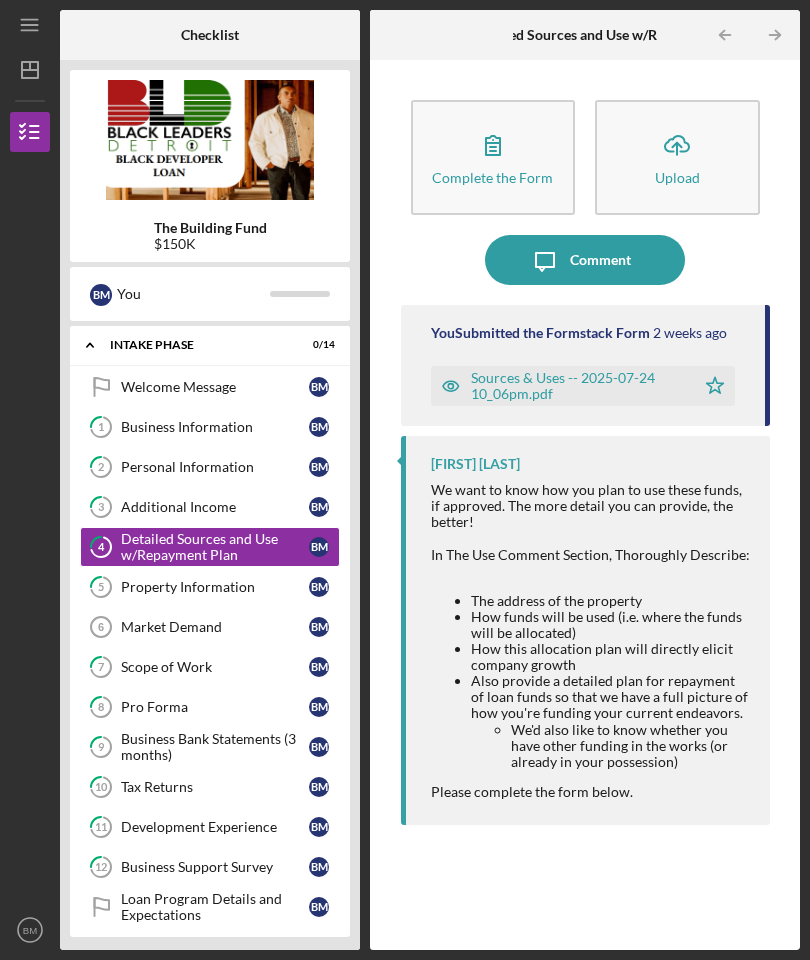 click on "Property Information" at bounding box center [215, 587] 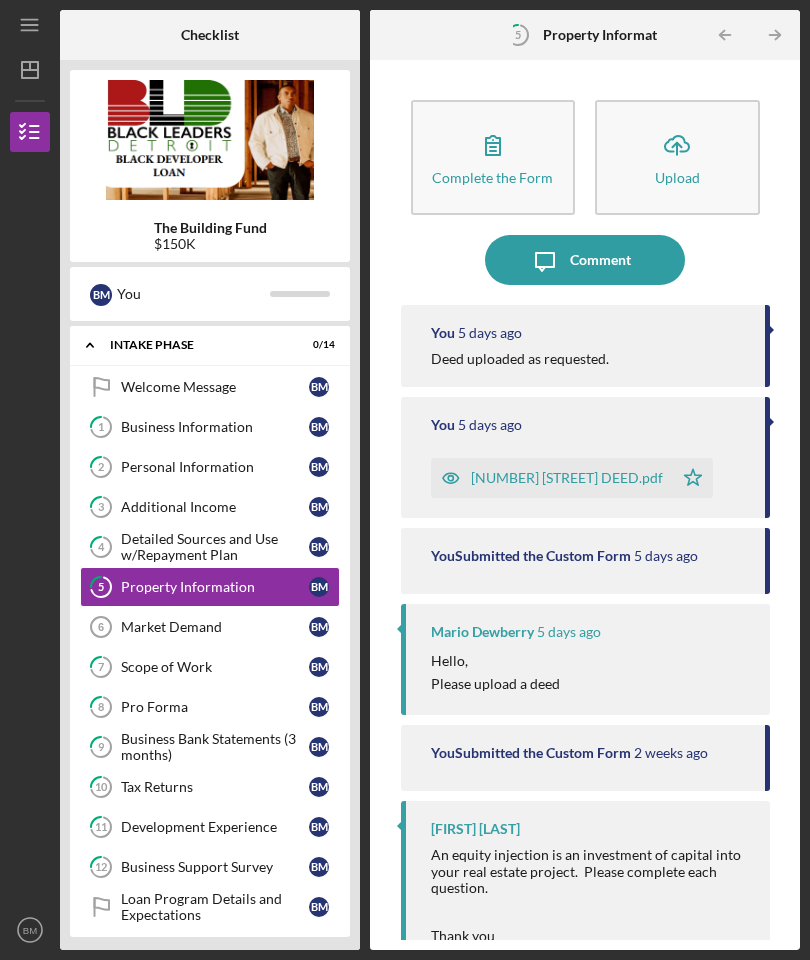 click on "Market Demand" at bounding box center (215, 627) 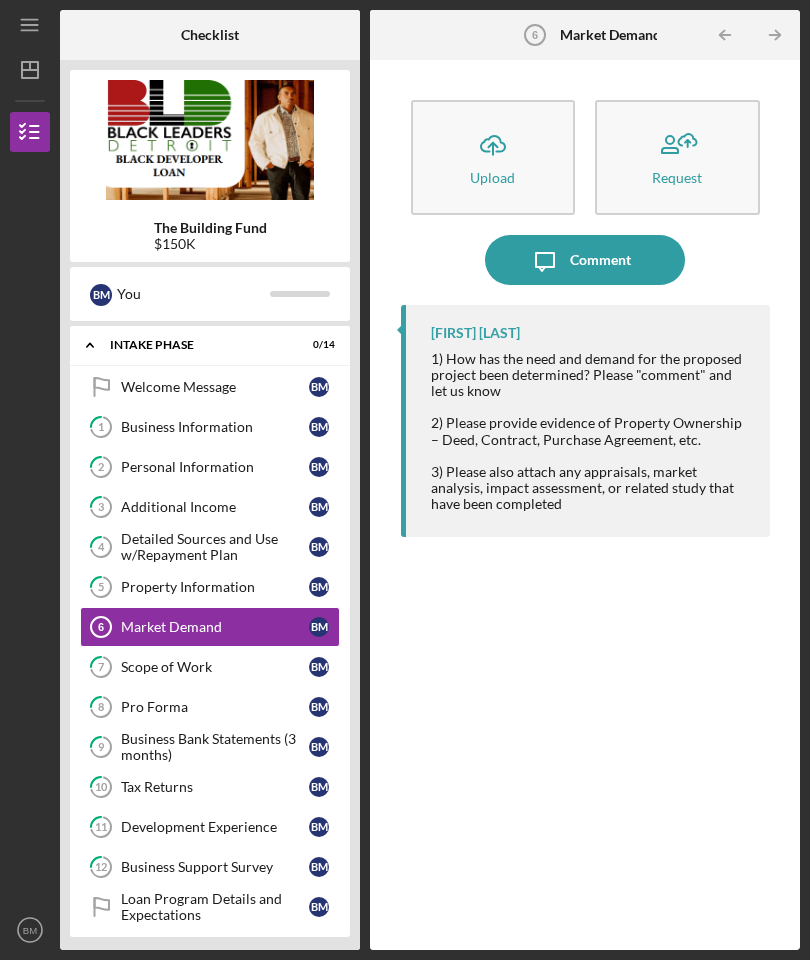 click on "Property Information" at bounding box center (215, 587) 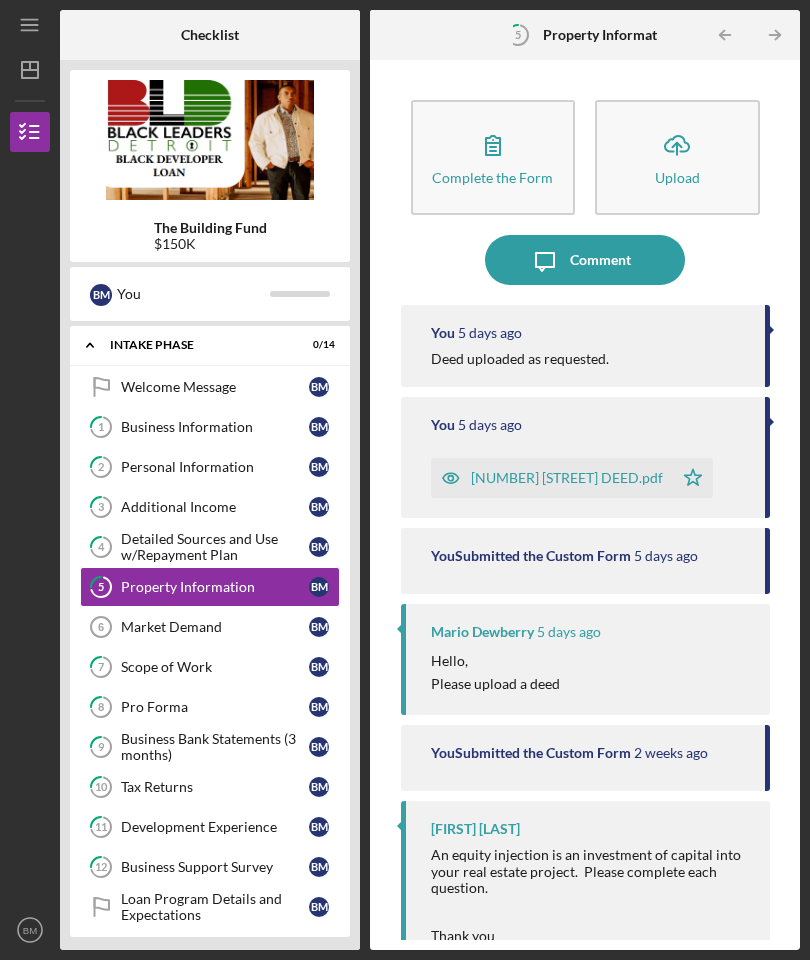 click on "Market Demand" at bounding box center (215, 627) 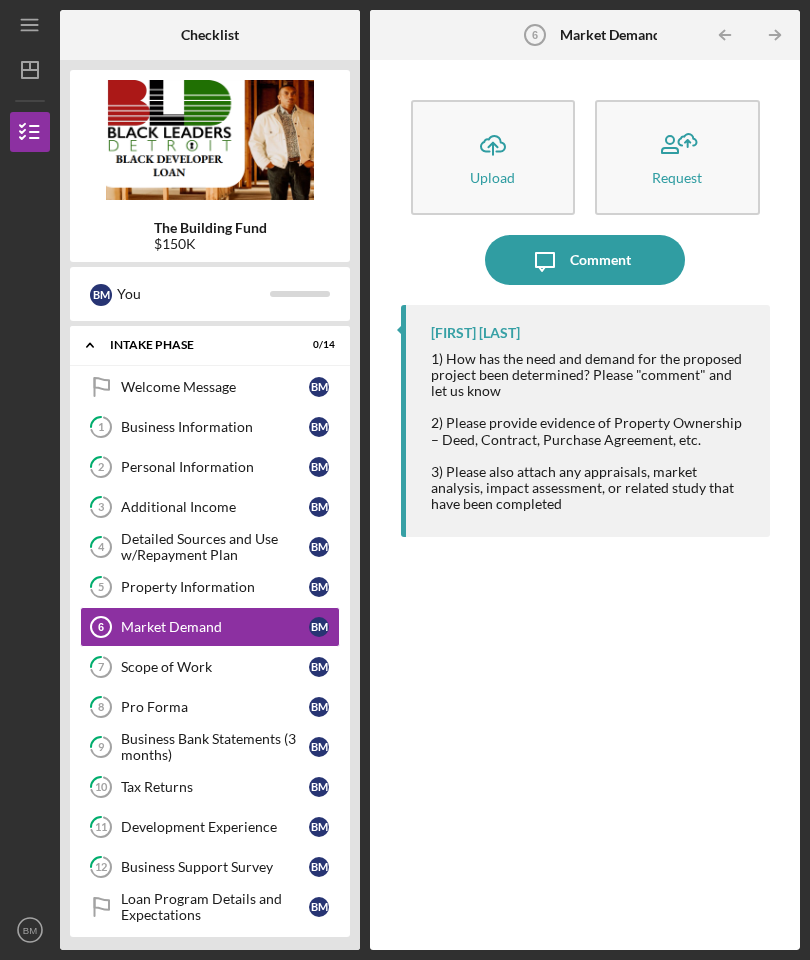 click on "5 Property Information B M" at bounding box center [210, 587] 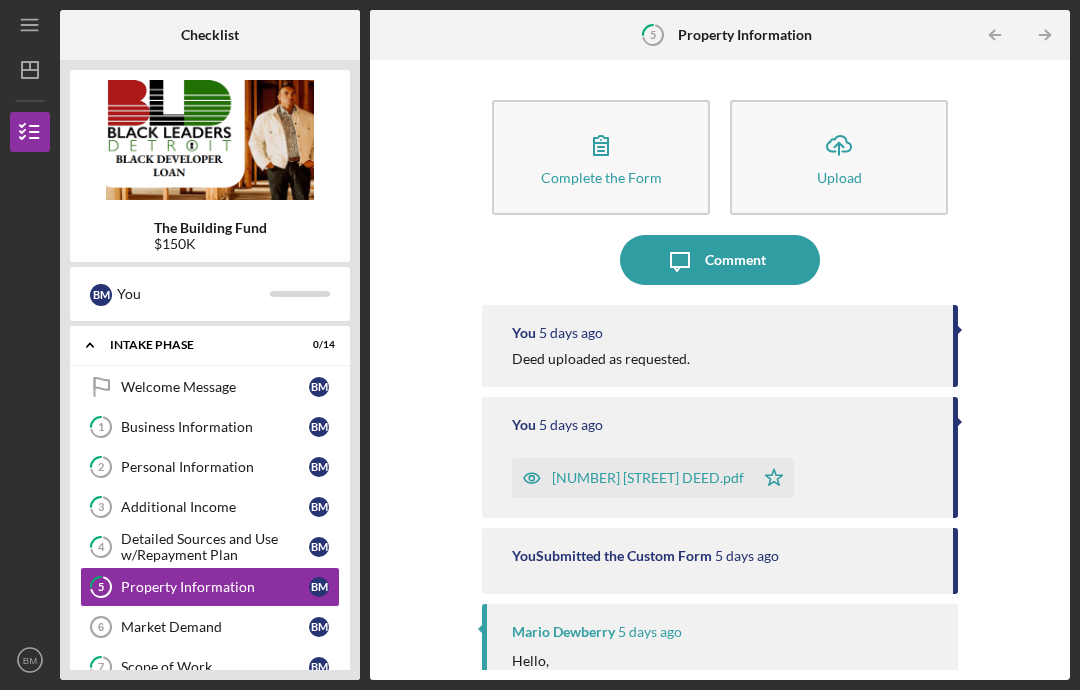 click on "Property Information" at bounding box center (215, 587) 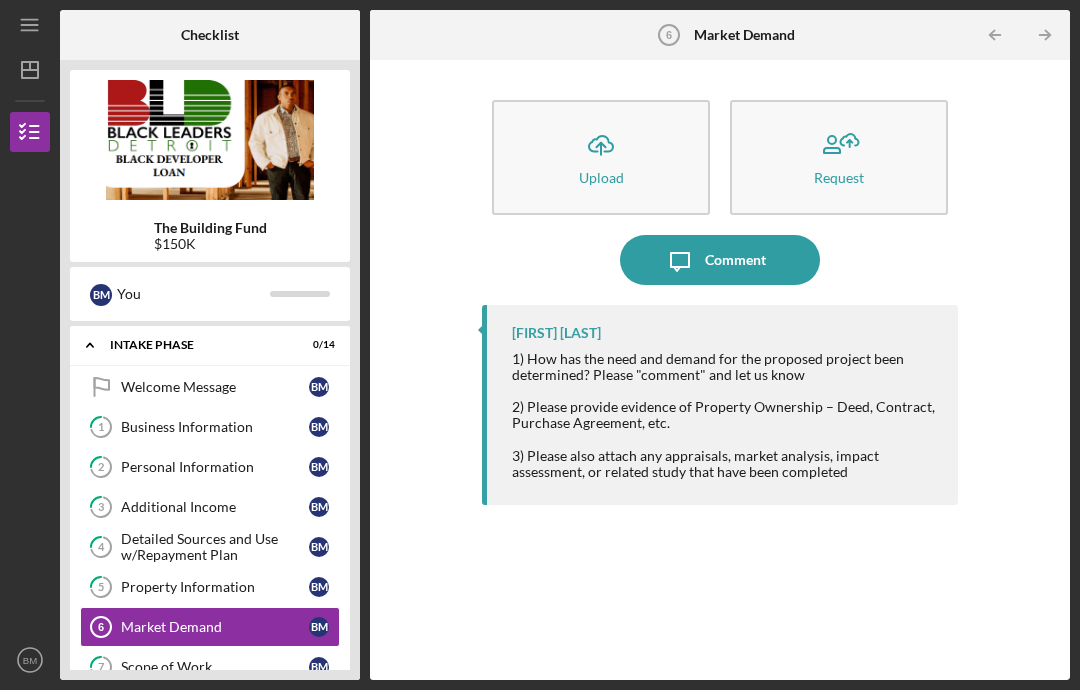 click on "Scope of Work" at bounding box center (215, 667) 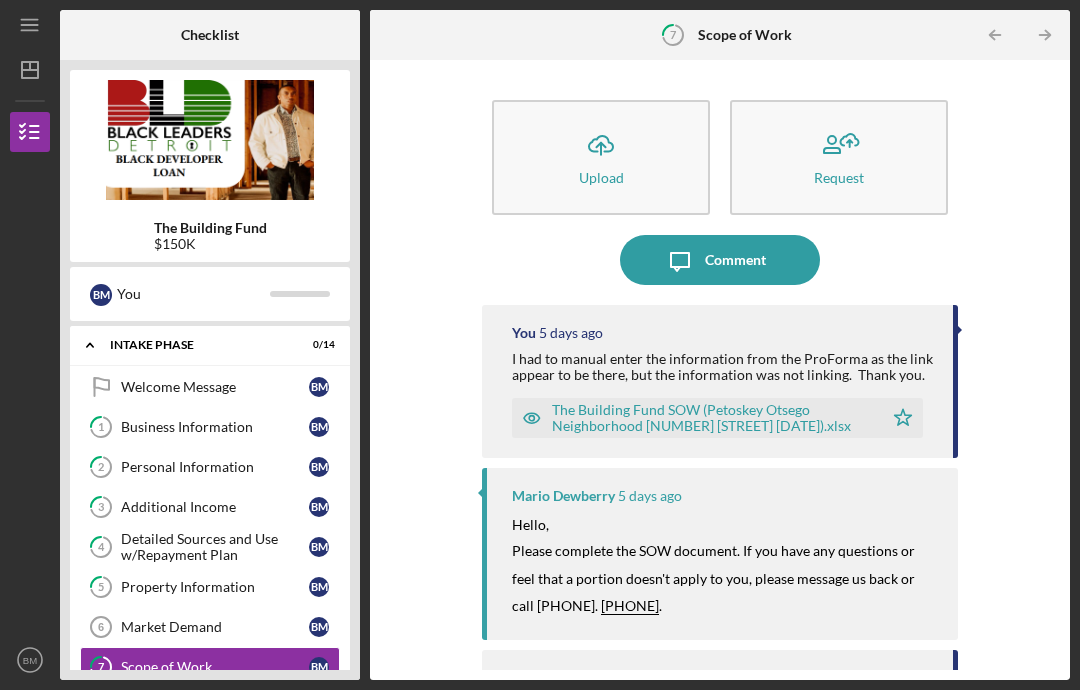 click on "Pro Forma" at bounding box center [215, 707] 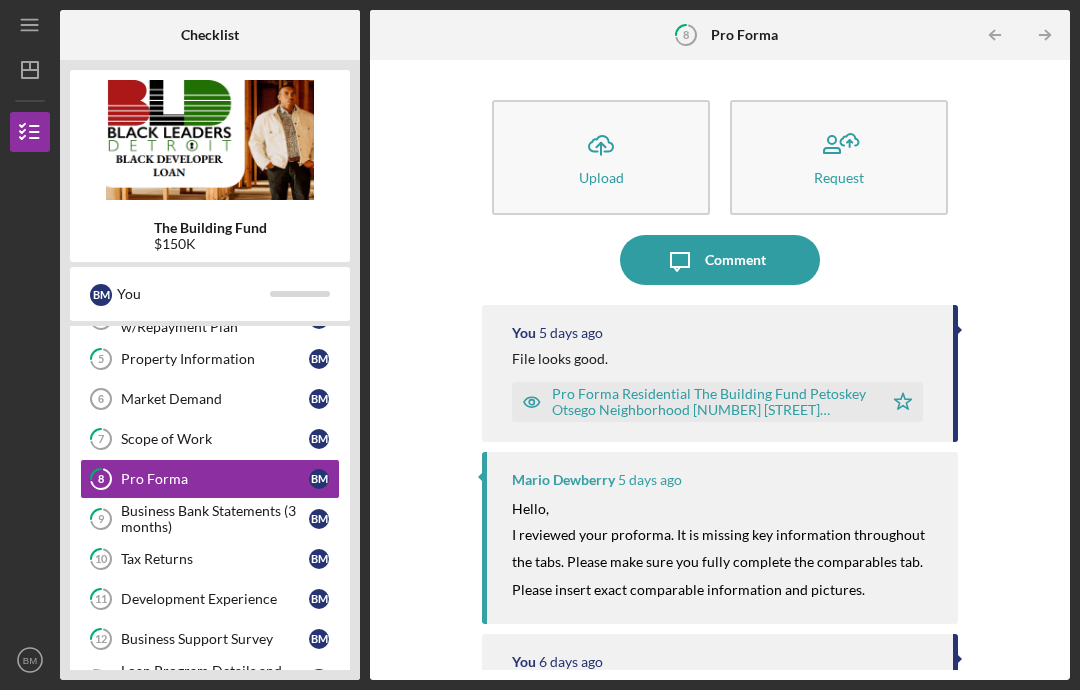 scroll, scrollTop: 229, scrollLeft: 0, axis: vertical 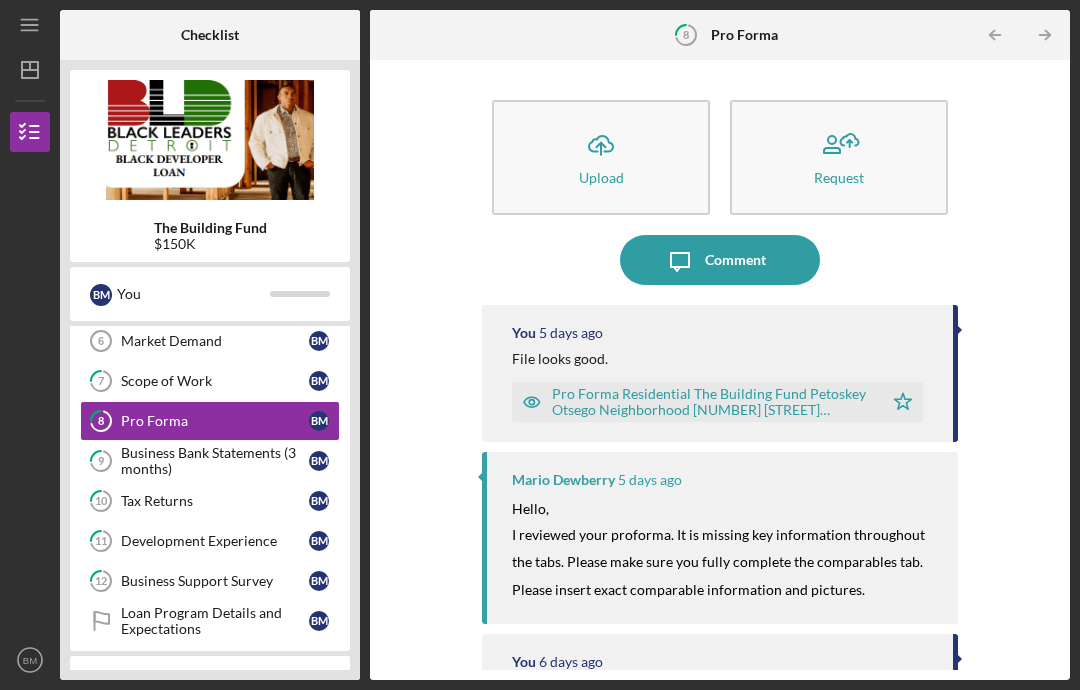 click on "Business Bank Statements (3 months)" at bounding box center [215, 461] 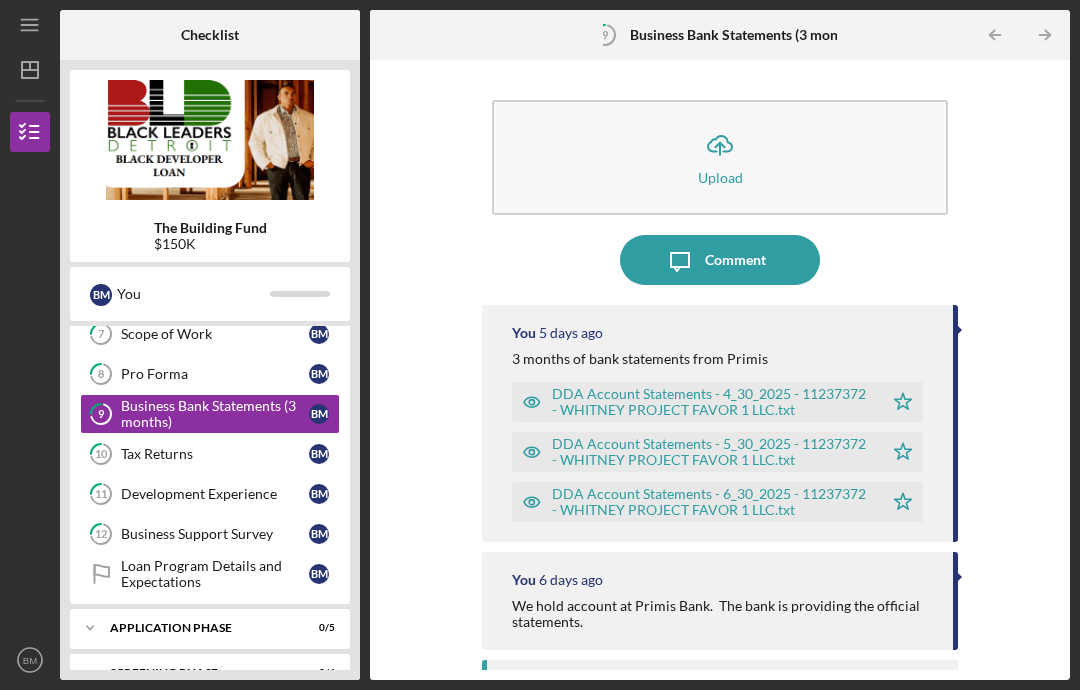 scroll, scrollTop: 332, scrollLeft: 0, axis: vertical 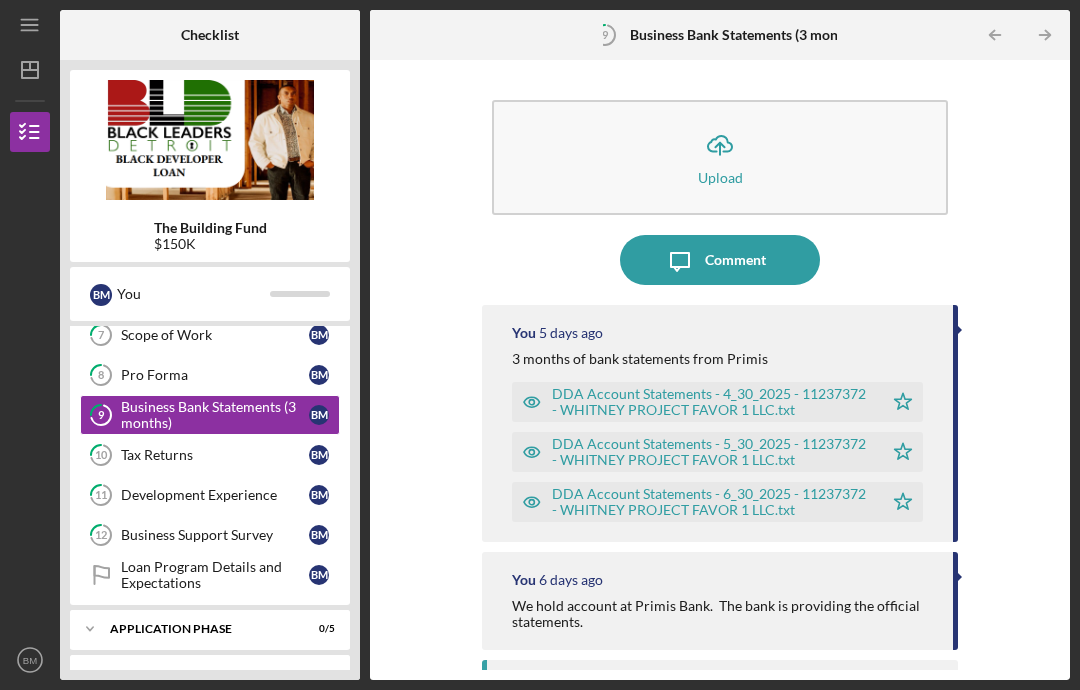 click on "Tax Returns" at bounding box center (215, 455) 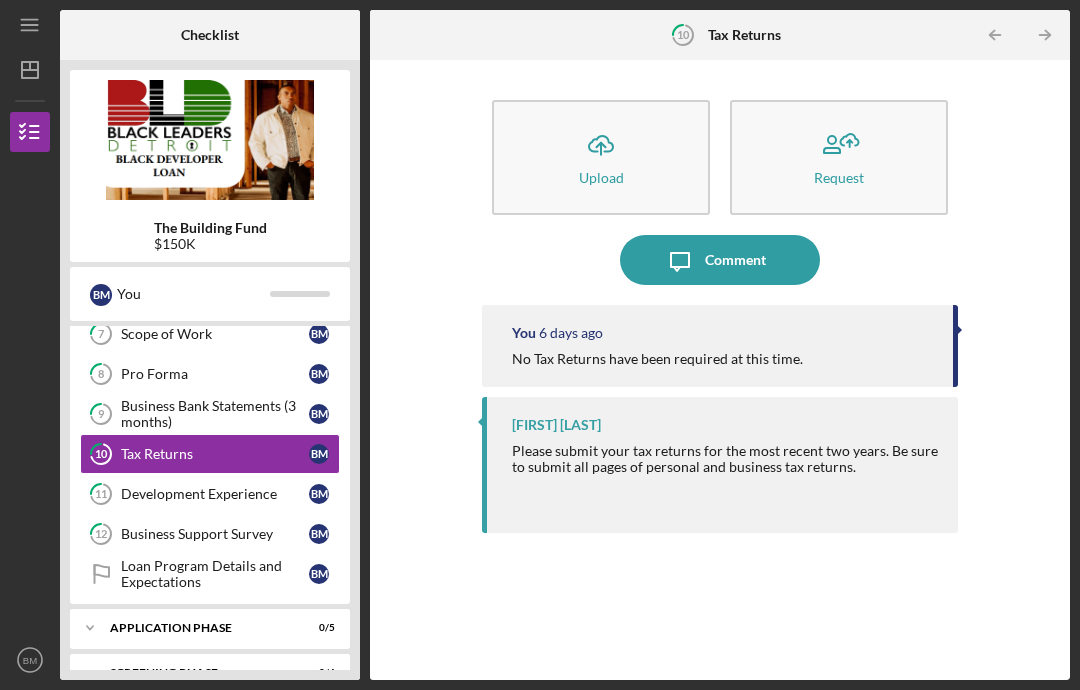 scroll, scrollTop: 332, scrollLeft: 0, axis: vertical 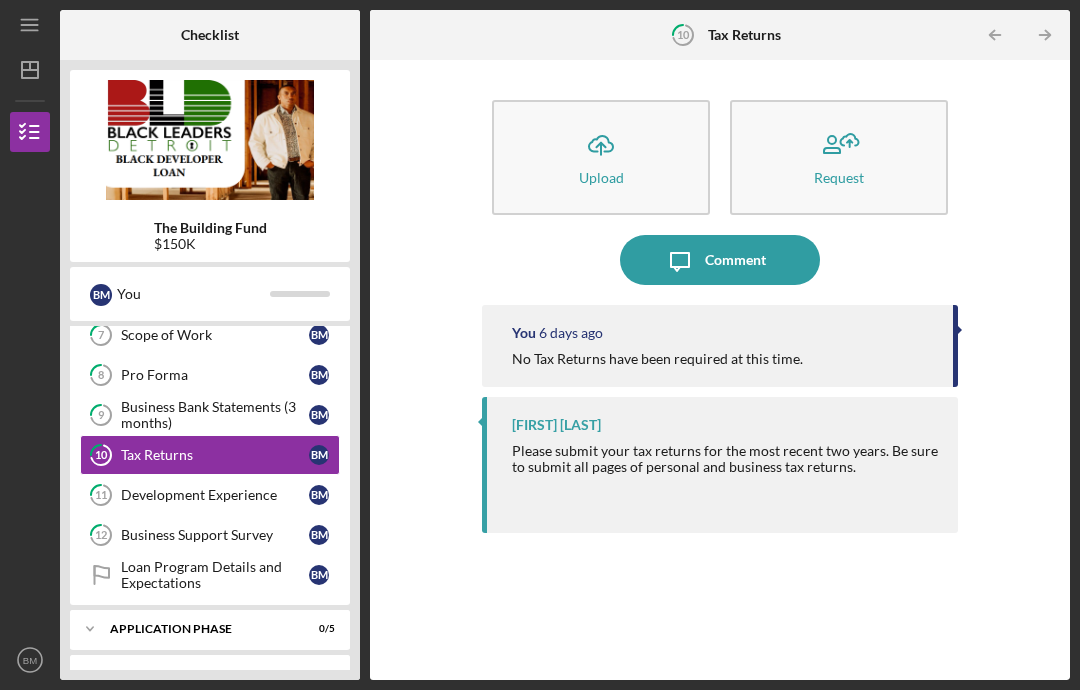 click on "11 Development Experience B M" at bounding box center (210, 495) 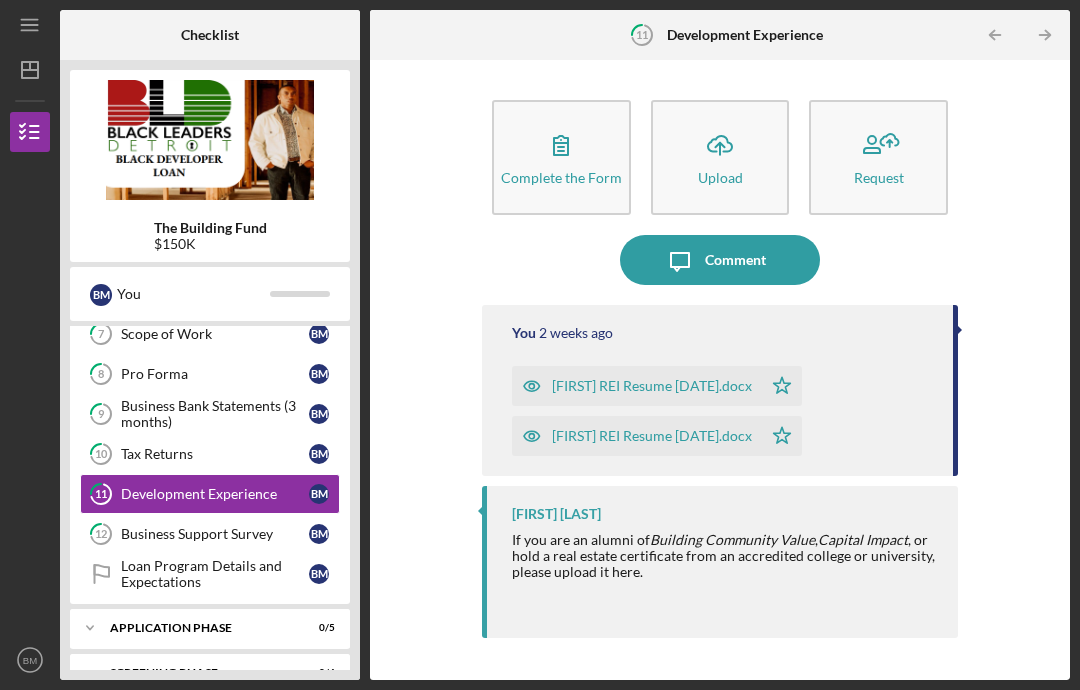scroll, scrollTop: 332, scrollLeft: 0, axis: vertical 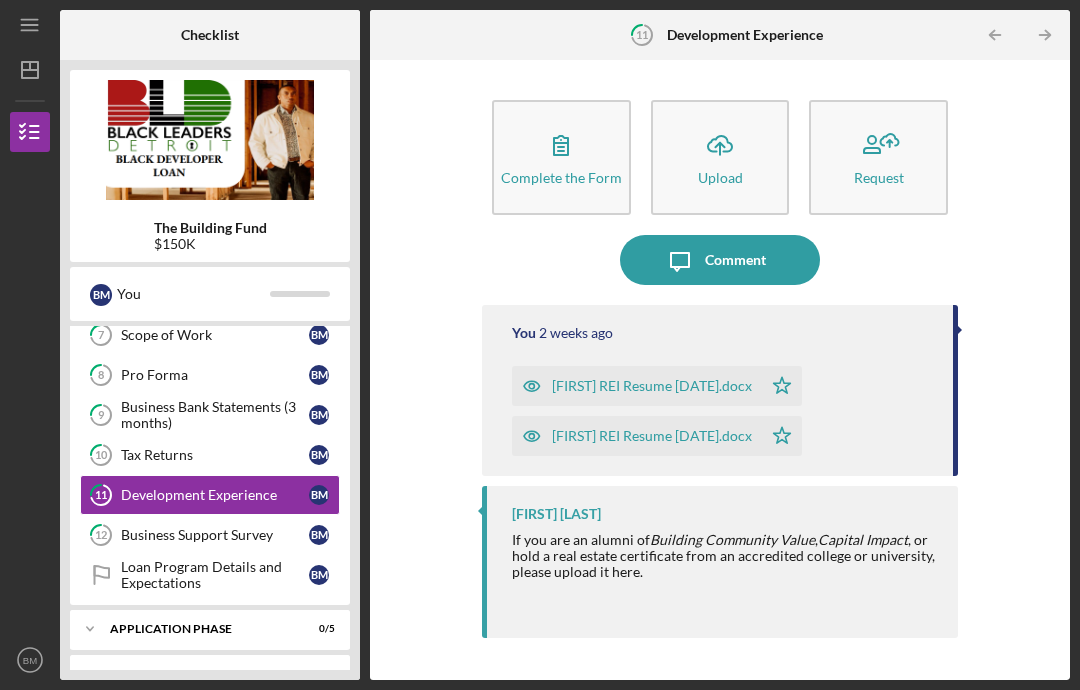 click on "Business Support Survey" at bounding box center (215, 535) 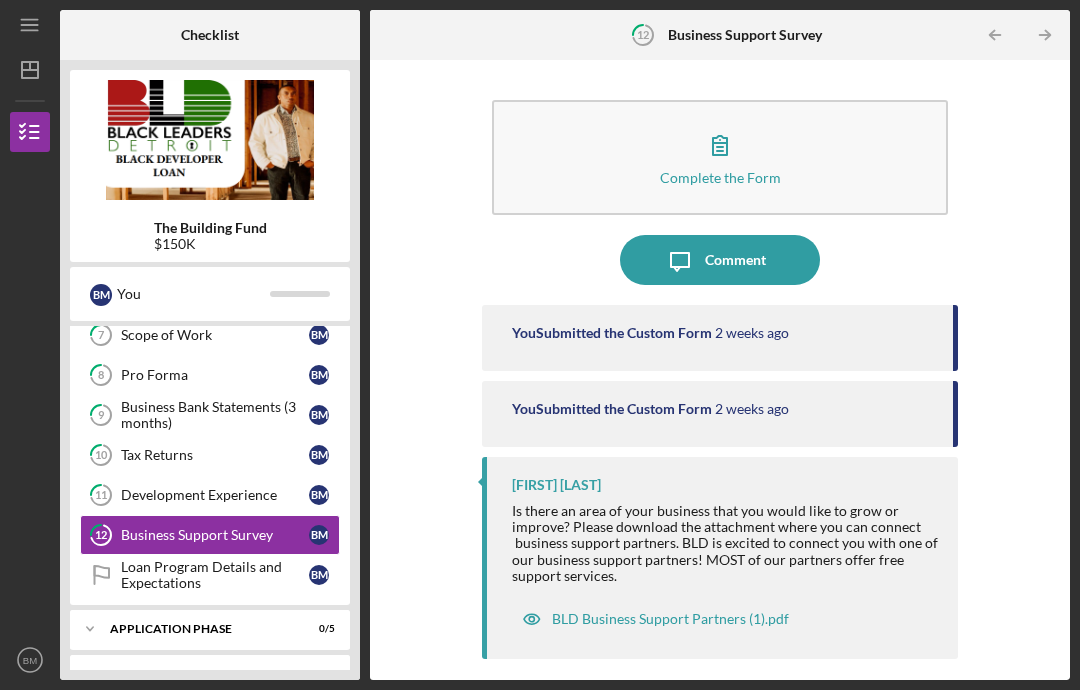 scroll, scrollTop: 332, scrollLeft: 0, axis: vertical 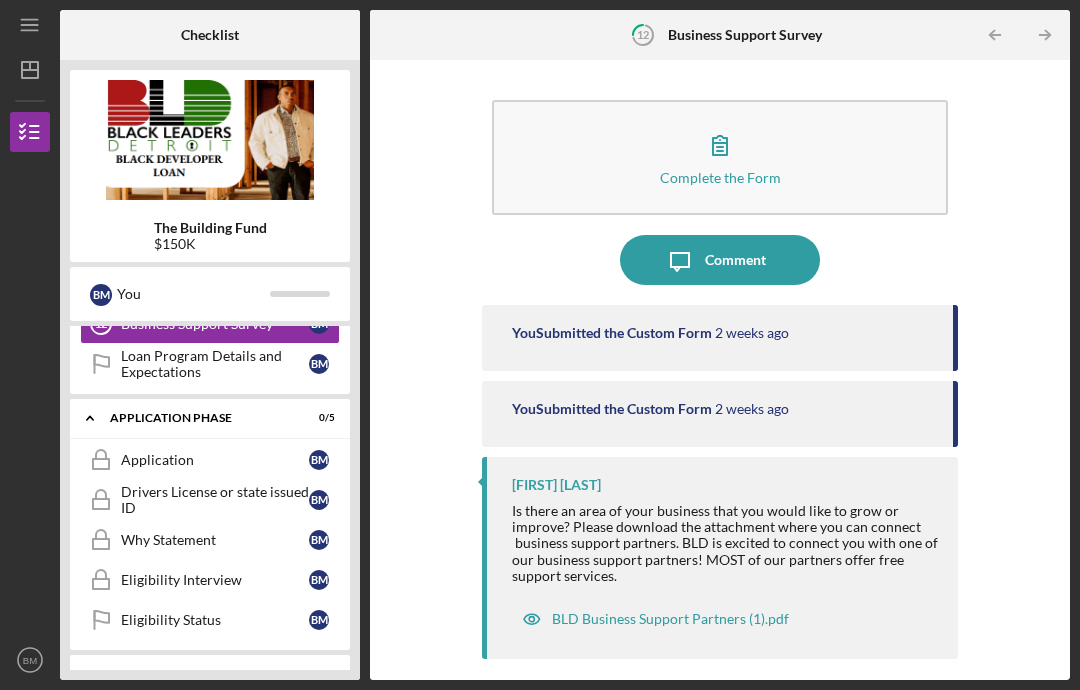 click on "Icon/Expander" 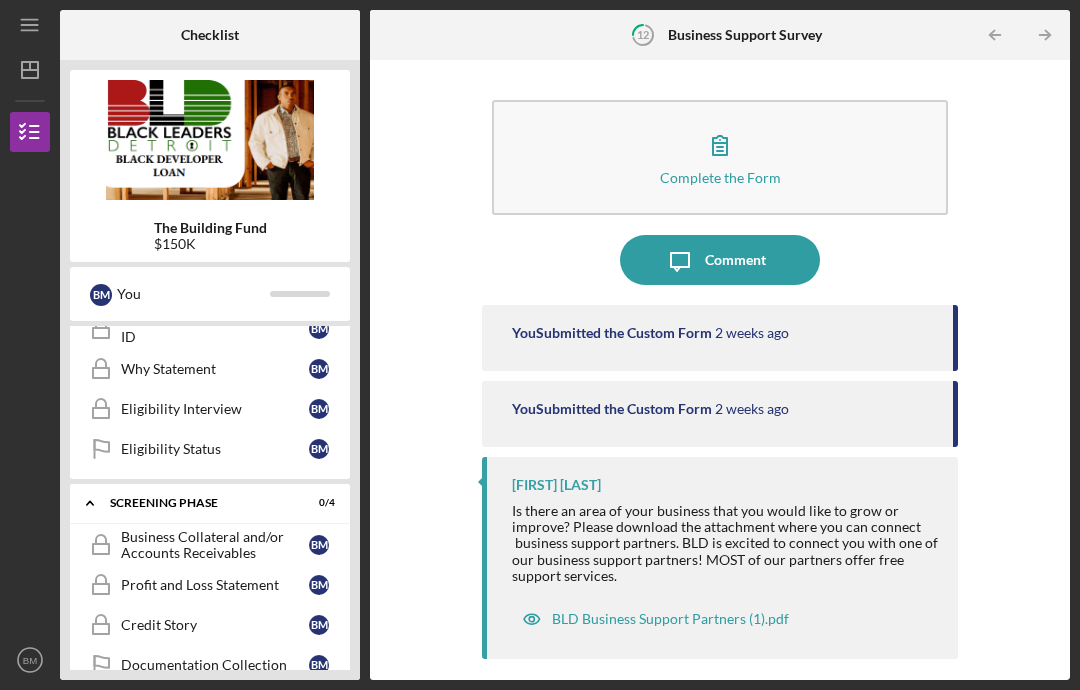 scroll, scrollTop: 714, scrollLeft: 0, axis: vertical 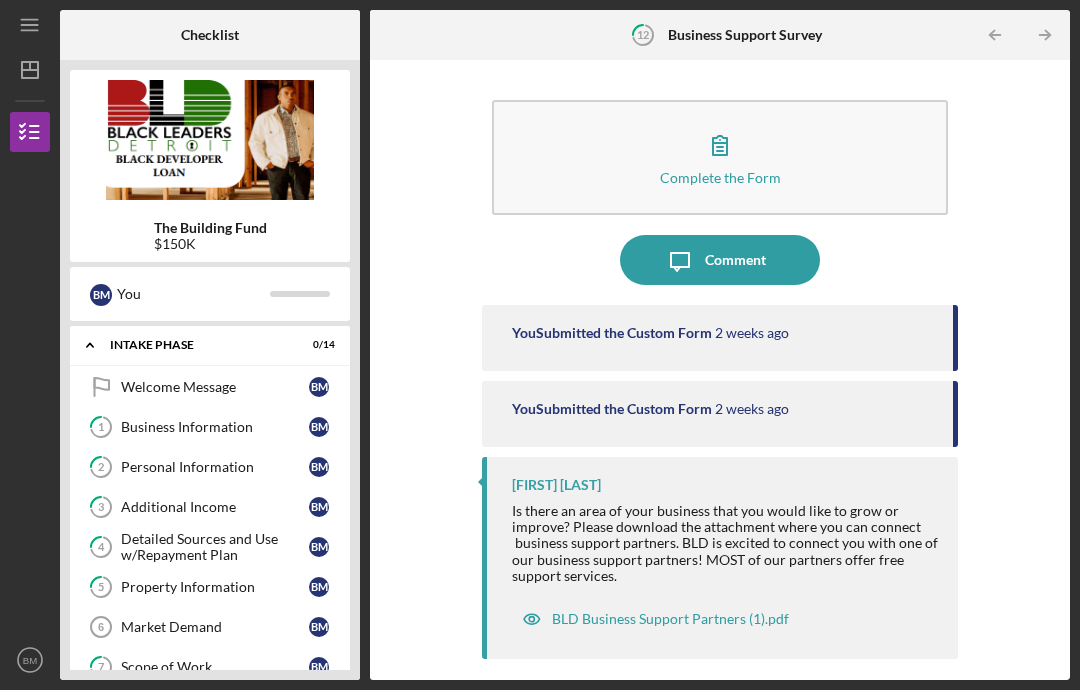click on "1" 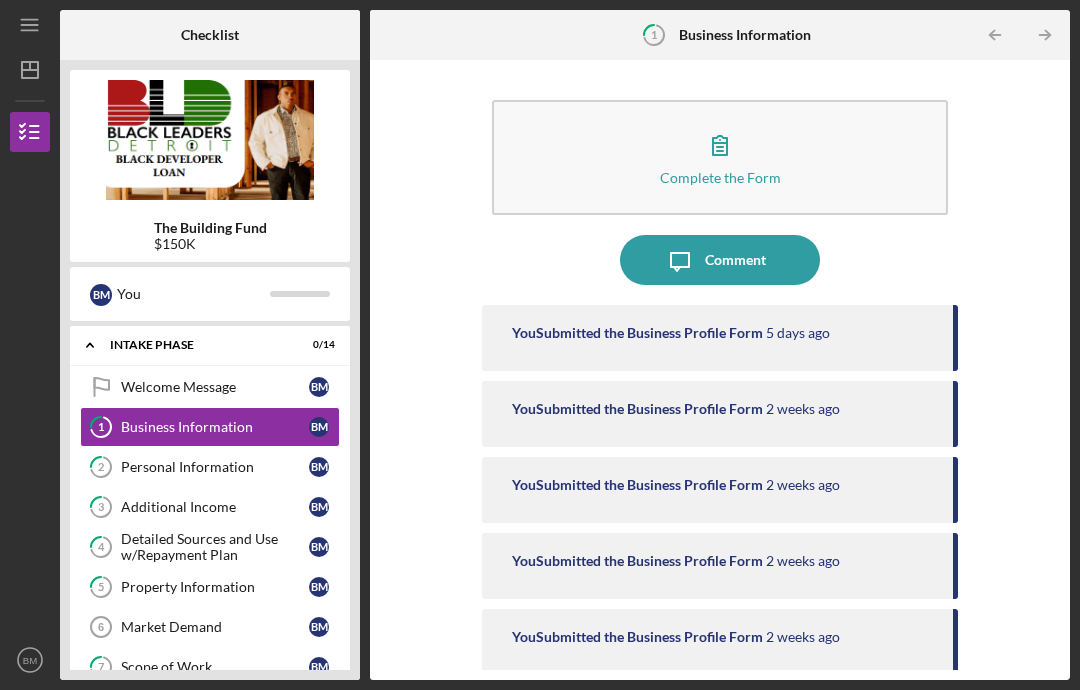 scroll, scrollTop: 0, scrollLeft: 0, axis: both 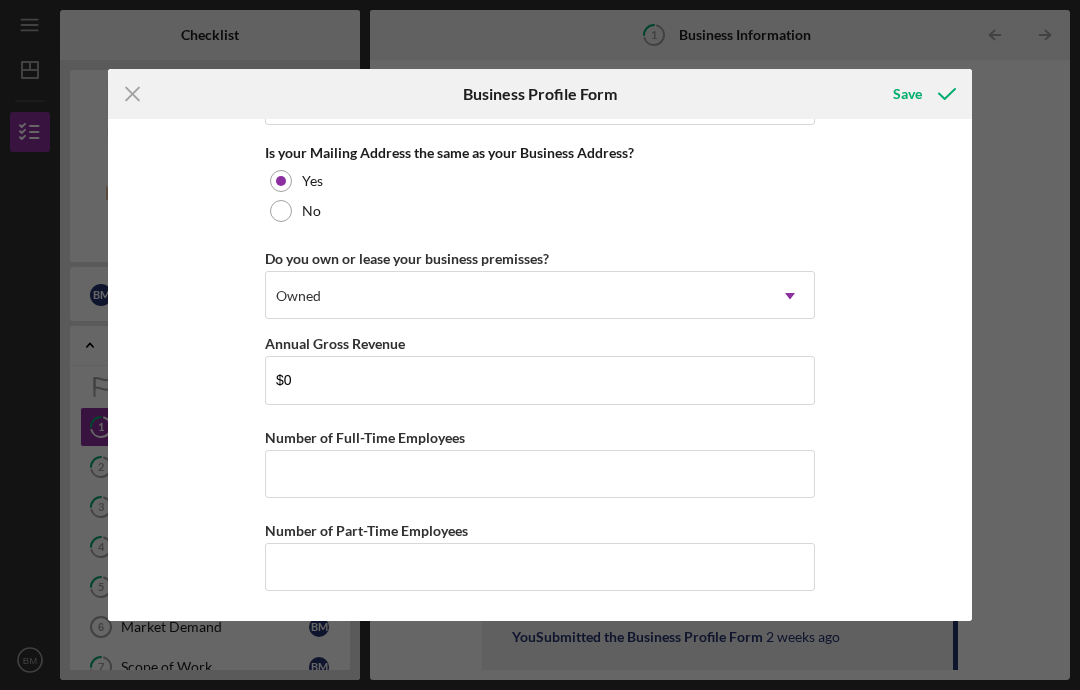 click on "Icon/Menu Close" 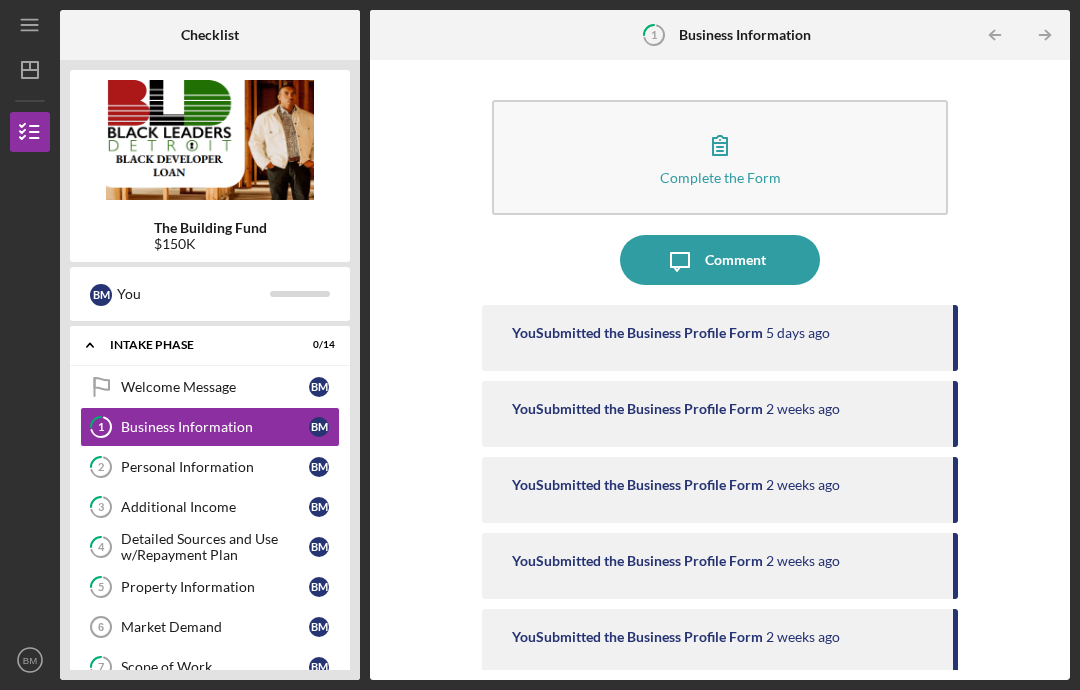 click on "Personal Information" at bounding box center (215, 467) 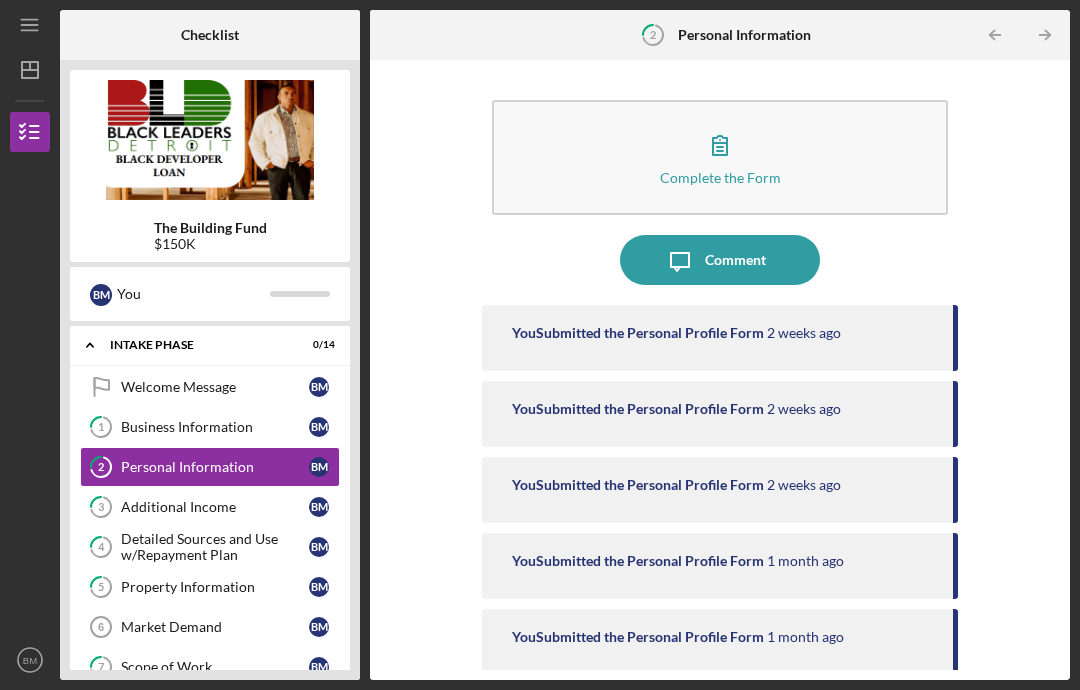 click on "Complete the Form Form" at bounding box center (720, 157) 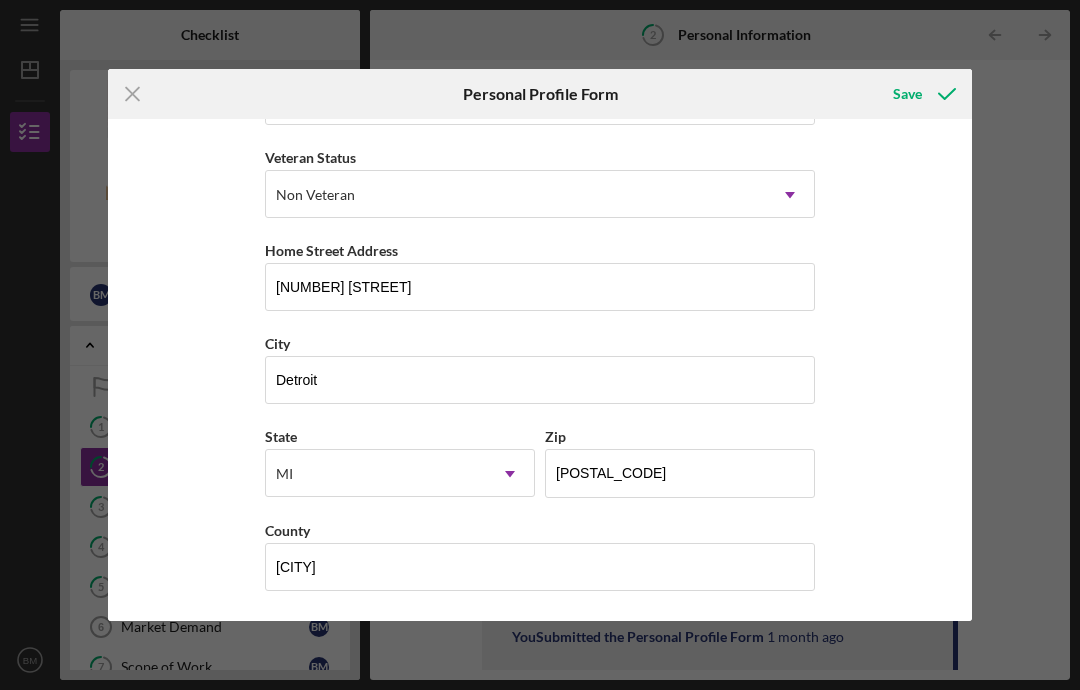 scroll, scrollTop: 276, scrollLeft: 0, axis: vertical 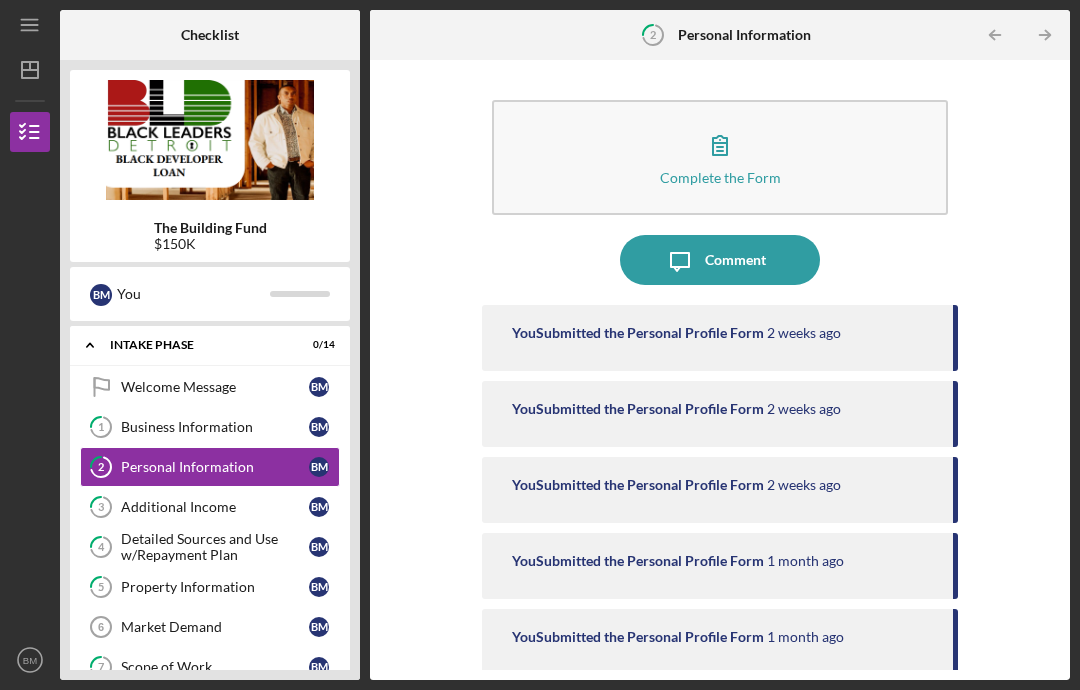 click on "Additional Income" at bounding box center [215, 507] 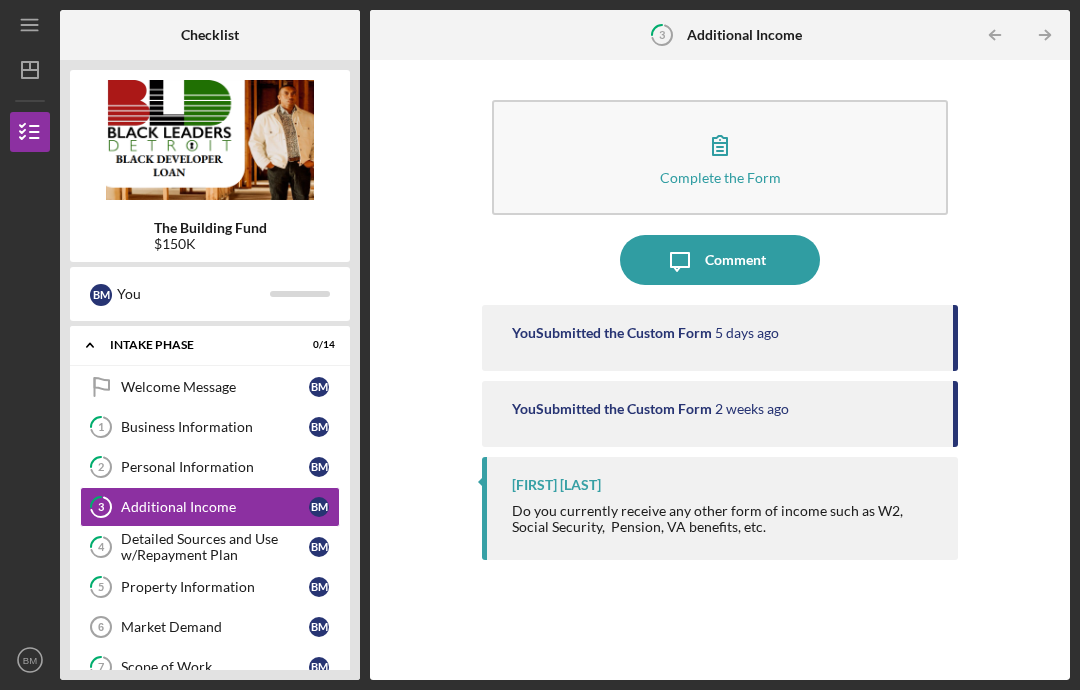 click on "Complete the Form Form" at bounding box center [720, 157] 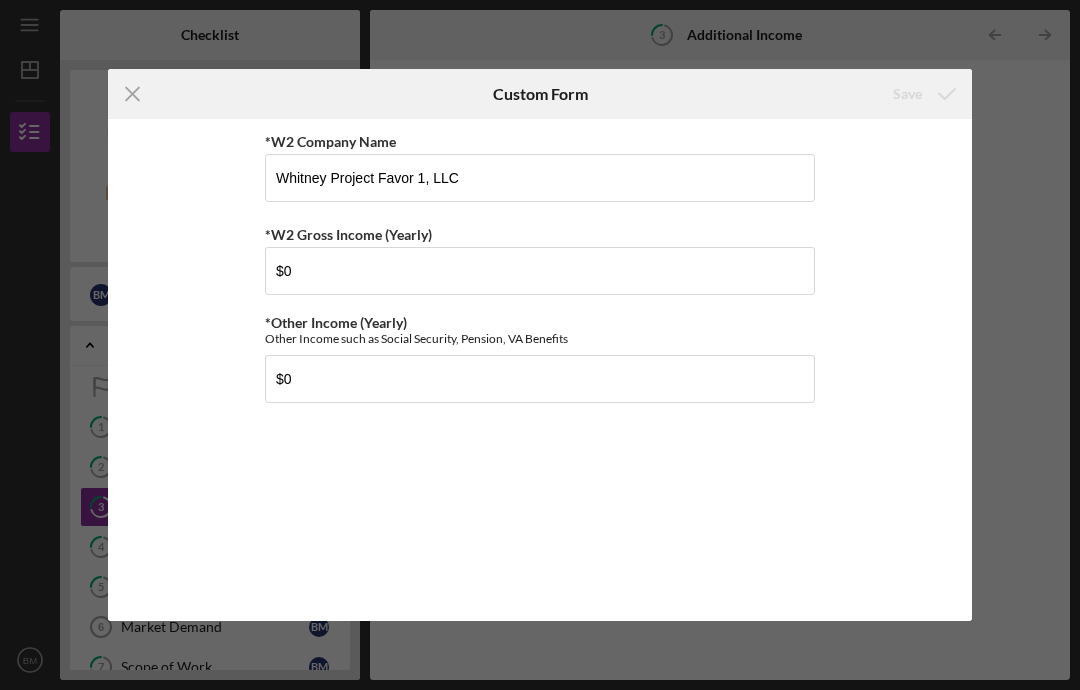 click on "Icon/Menu Close" 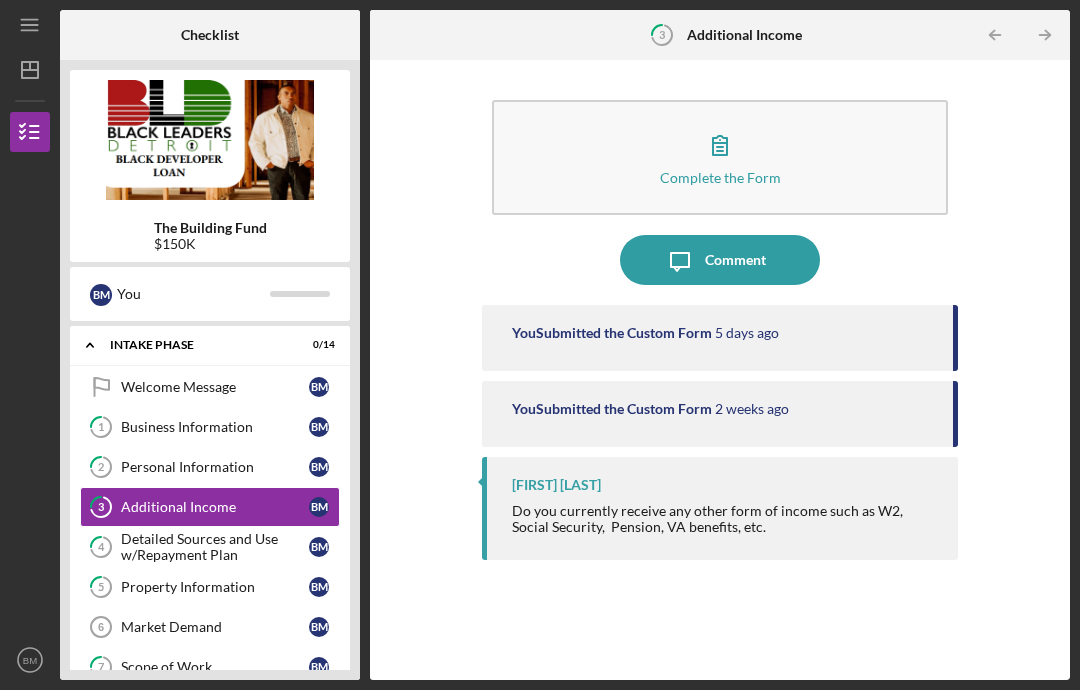 click on "Detailed Sources and Use w/Repayment Plan" at bounding box center [215, 547] 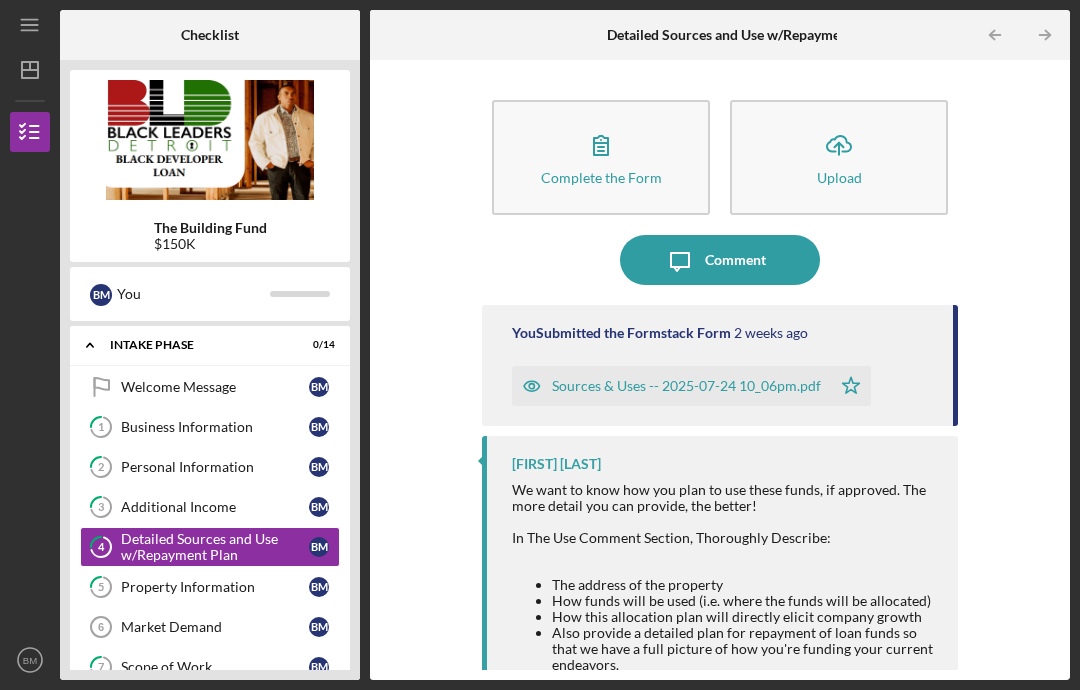 click on "Complete the Form Form" at bounding box center [601, 157] 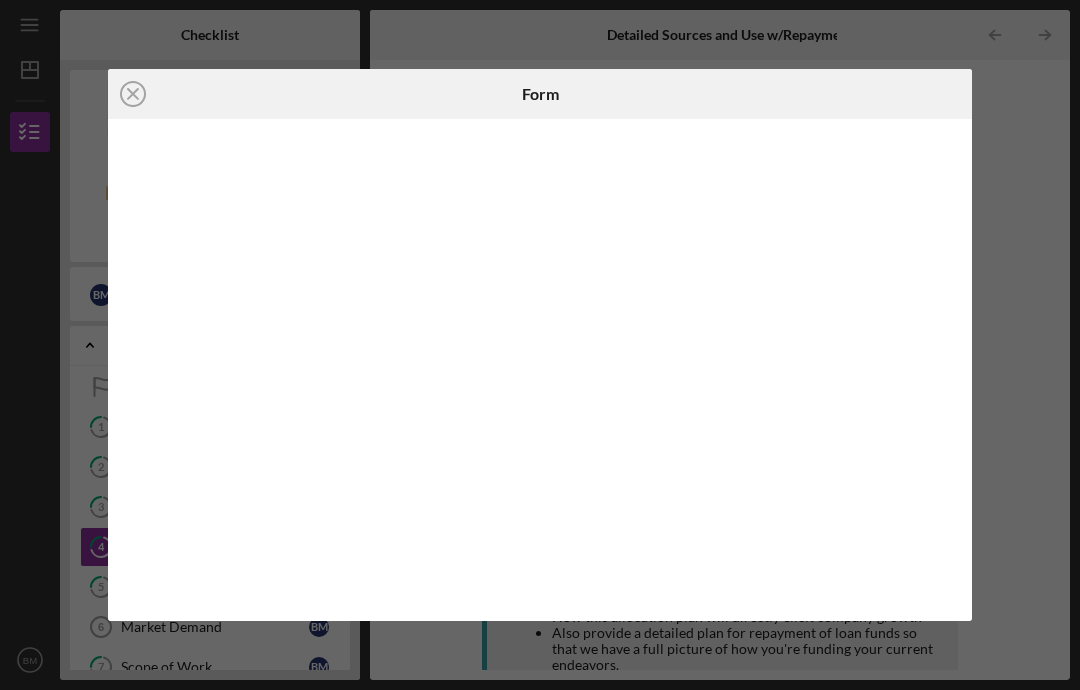 click on "Icon/Close" 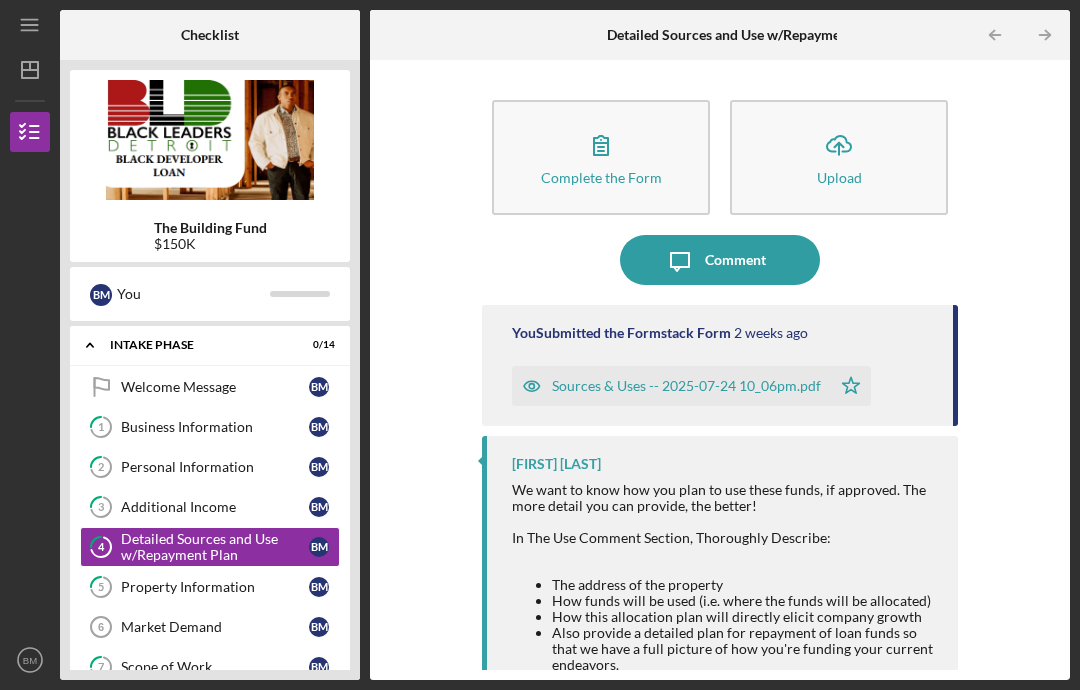 click on "Property Information" at bounding box center (215, 587) 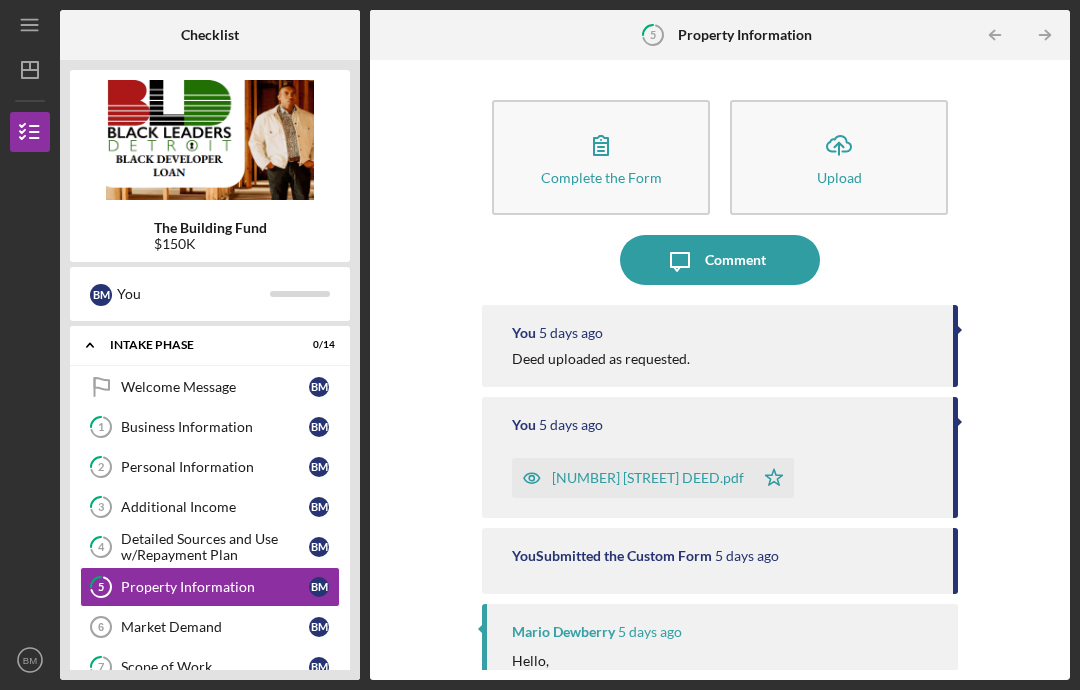 click on "Market Demand" at bounding box center (215, 627) 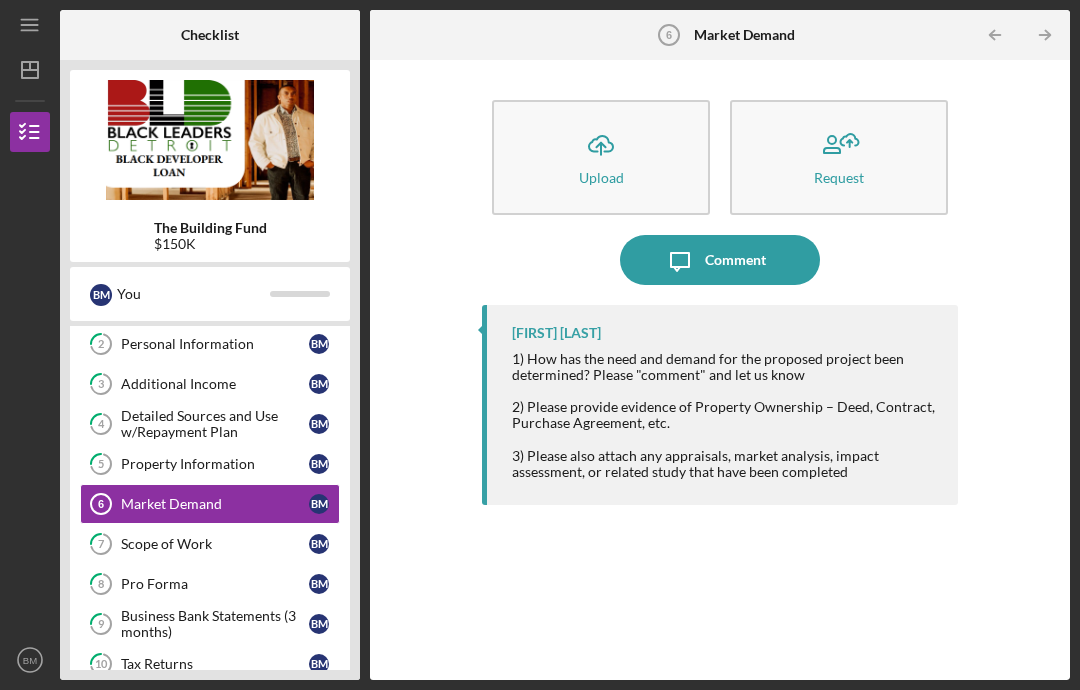 scroll, scrollTop: 135, scrollLeft: 0, axis: vertical 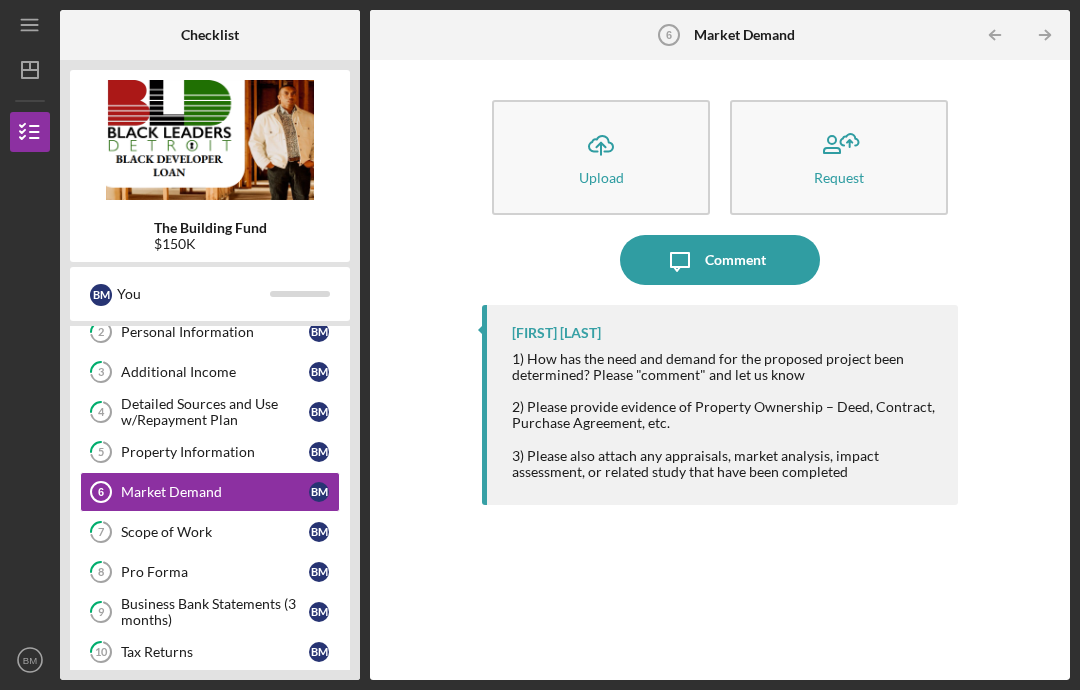 click on "7 Scope of Work B M" at bounding box center [210, 532] 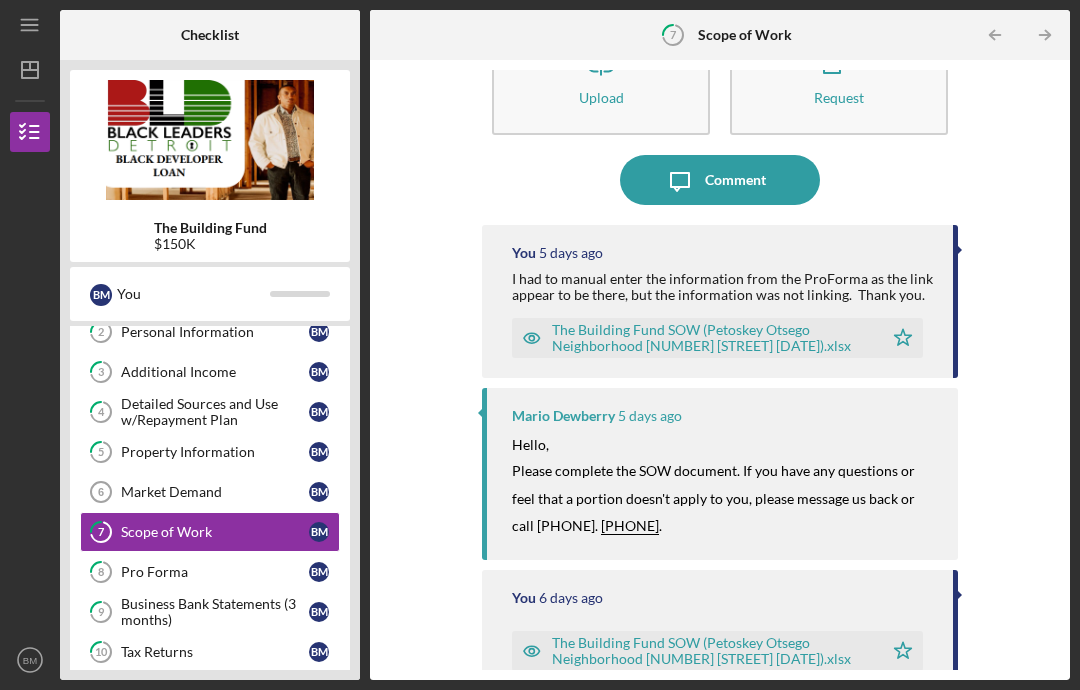 scroll, scrollTop: 81, scrollLeft: 0, axis: vertical 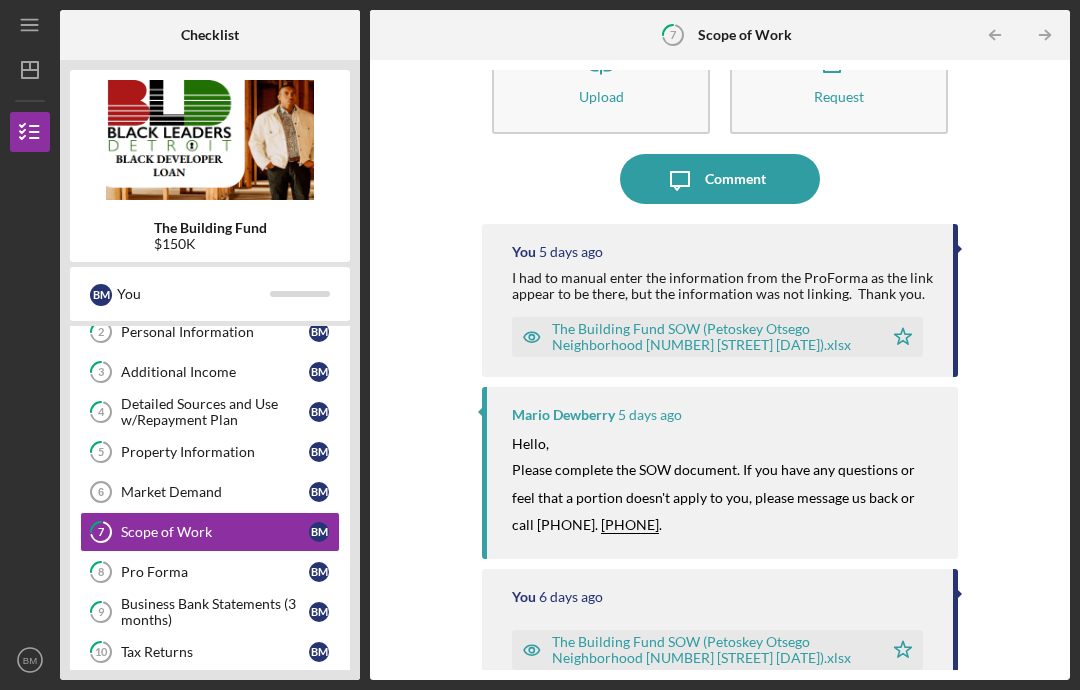 click on "Pro Forma" at bounding box center [215, 572] 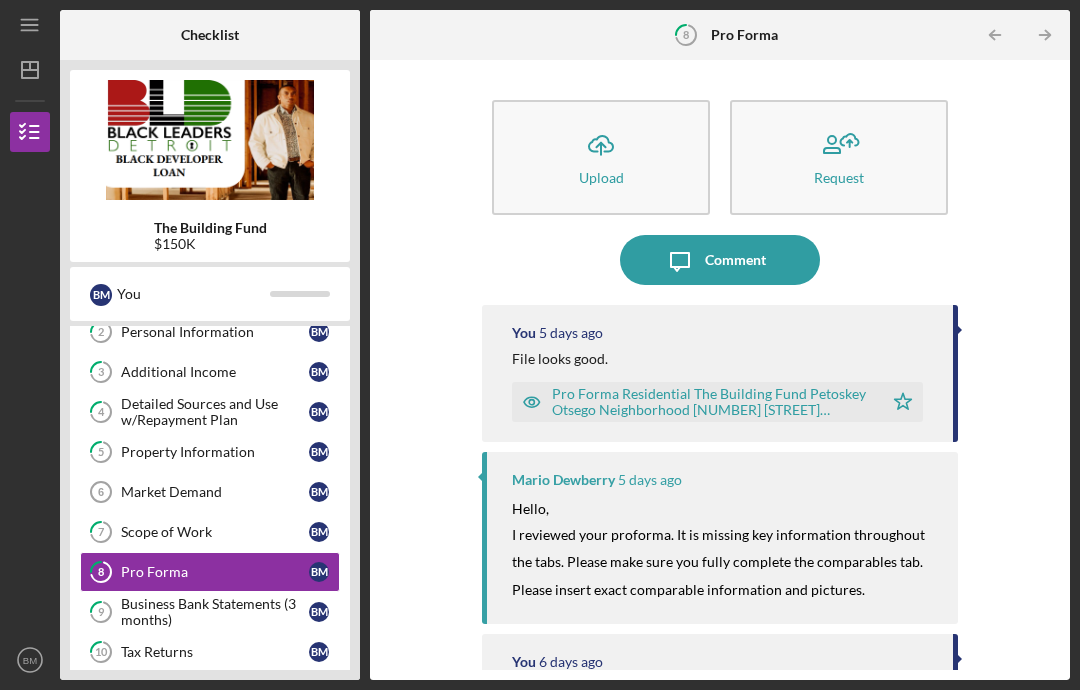 click on "Pro Forma Residential The Building Fund Petoskey Otsego Neighborhood [NUMBER] [STREET] [DATE].xlsx" at bounding box center (712, 402) 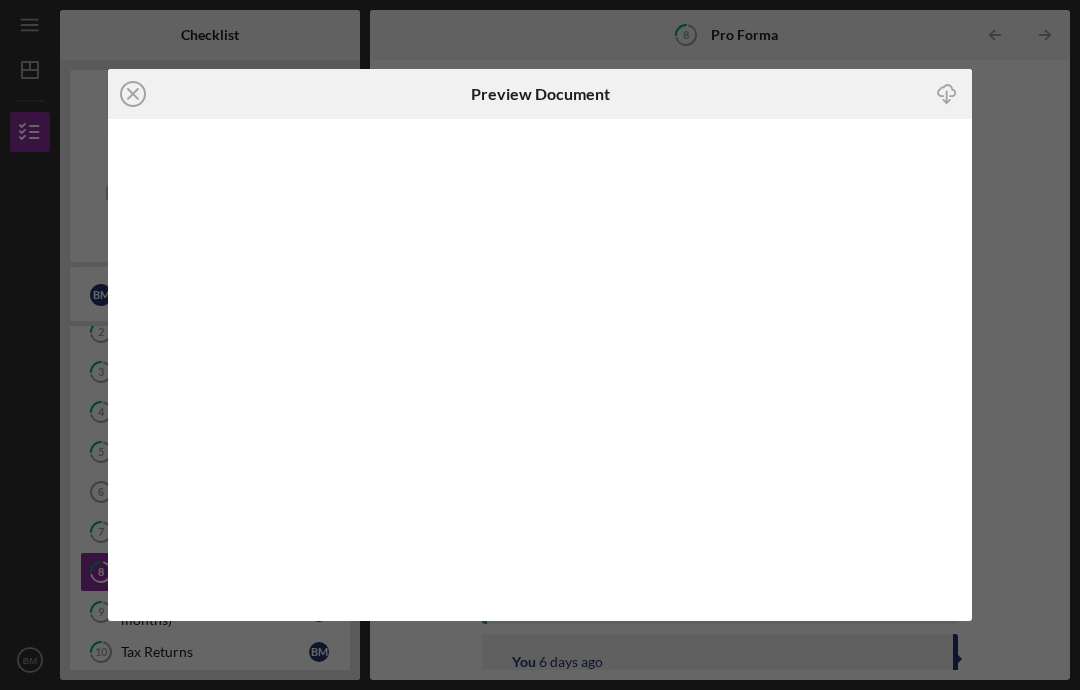 click 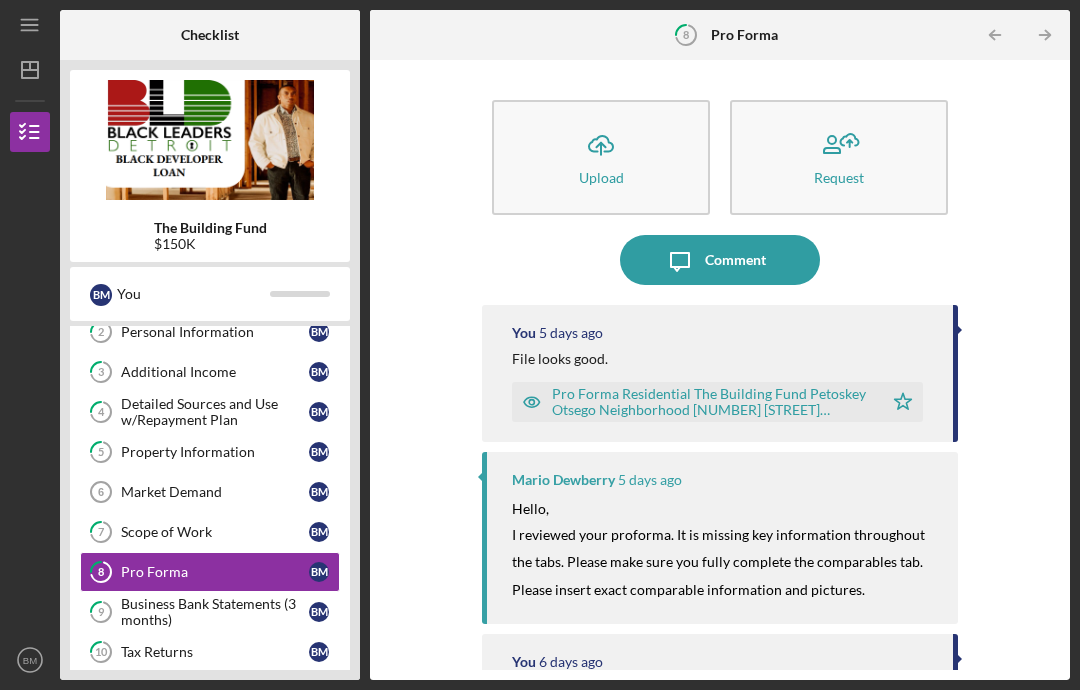 click on "Business Bank Statements (3 months)" at bounding box center [215, 612] 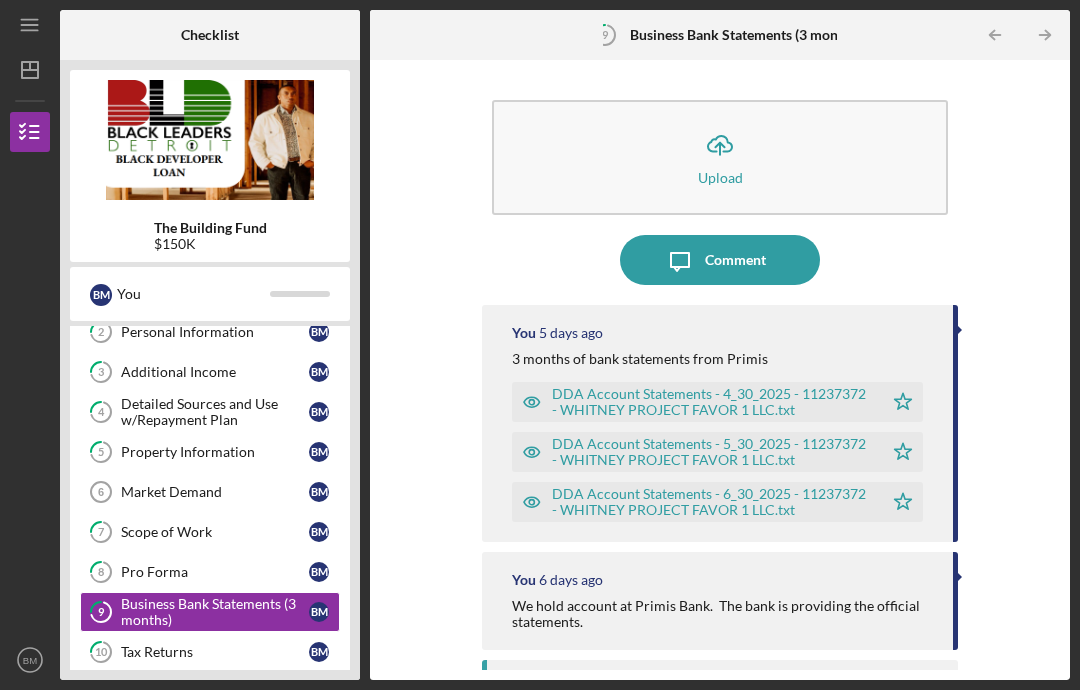 click on "Tax Returns" at bounding box center (215, 652) 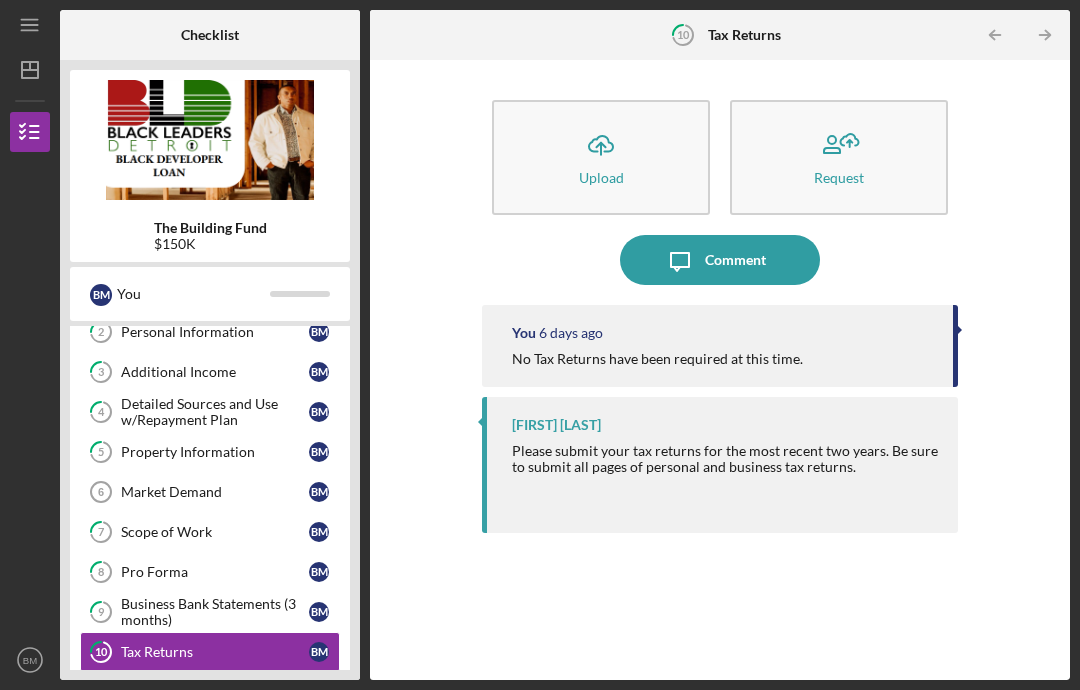 click on "Business Bank Statements (3 months)" at bounding box center (215, 612) 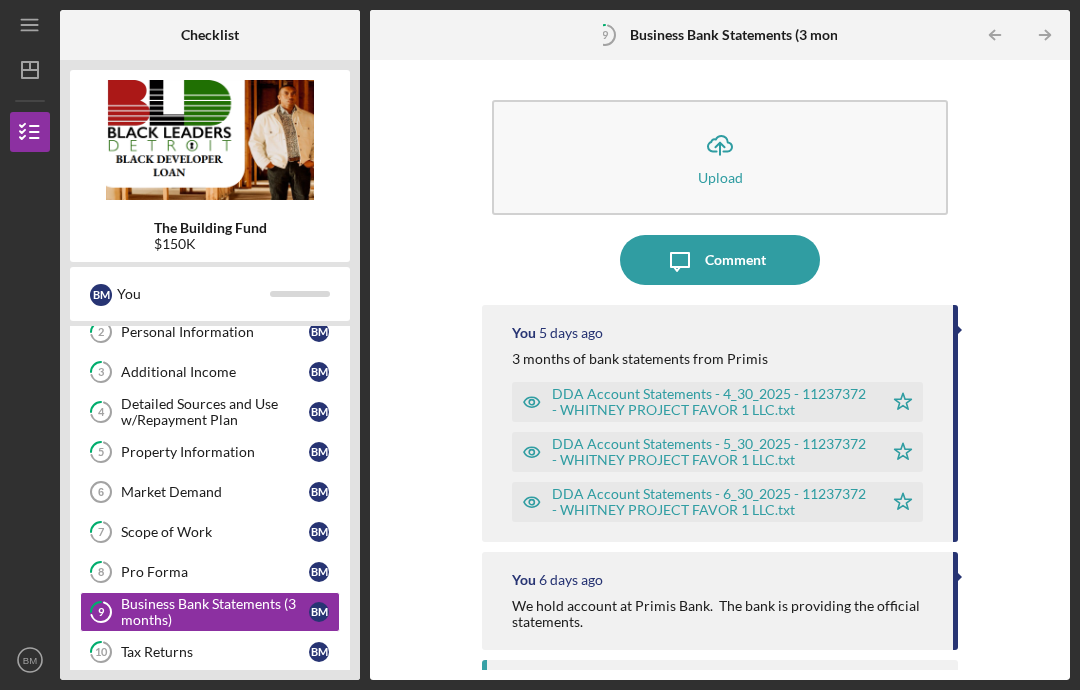 click on "DDA Account Statements - 4_30_2025 - 11237372 - WHITNEY PROJECT FAVOR 1 LLC.txt" at bounding box center [712, 402] 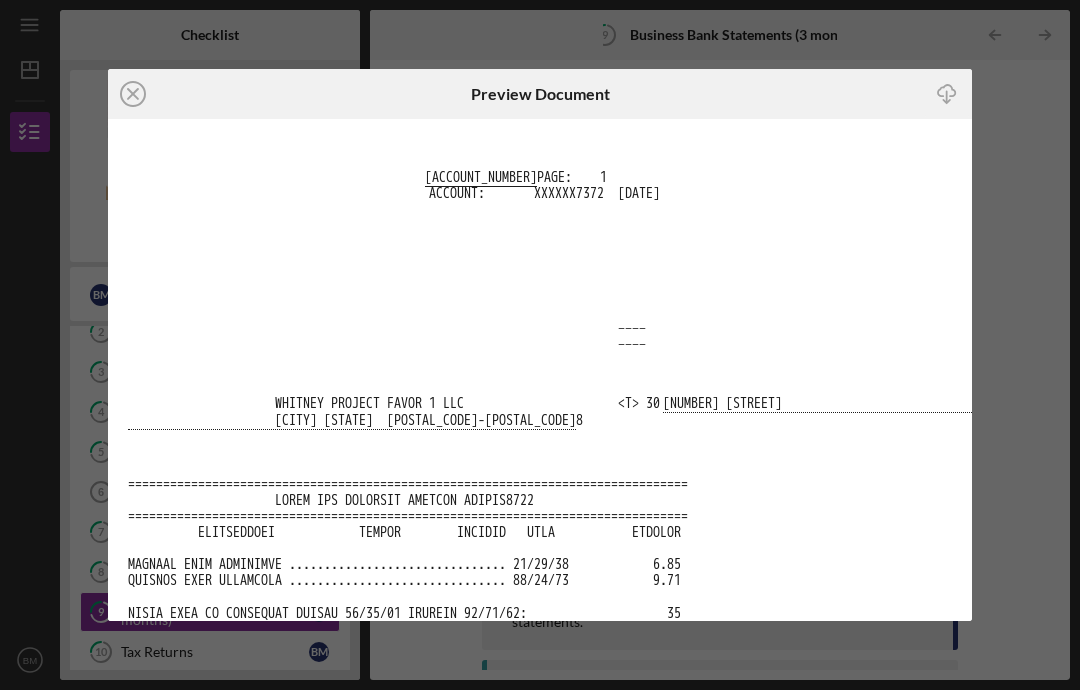 scroll, scrollTop: 0, scrollLeft: 0, axis: both 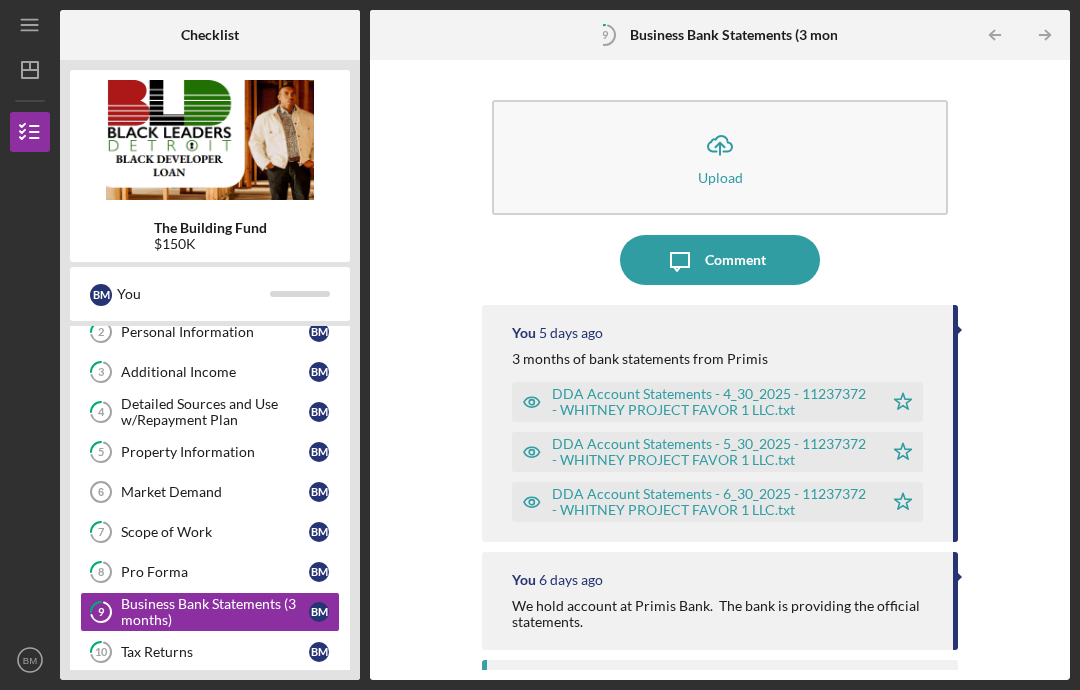 click on "DDA Account Statements - 5_30_2025 - 11237372 - WHITNEY PROJECT FAVOR 1 LLC.txt" at bounding box center [712, 452] 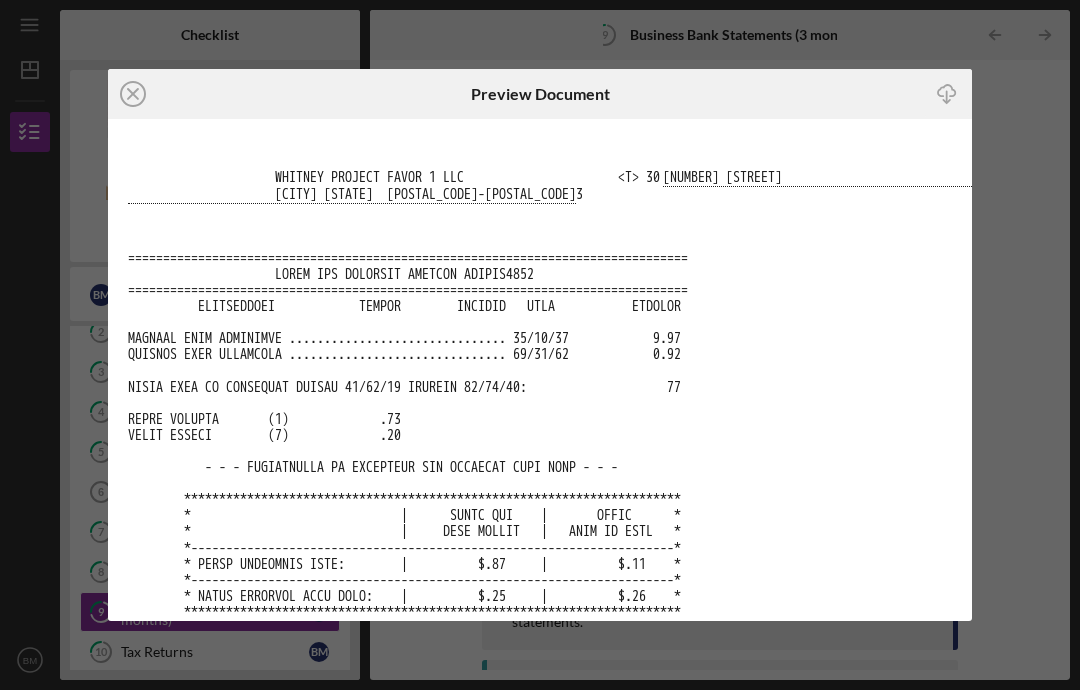 scroll, scrollTop: 286, scrollLeft: 0, axis: vertical 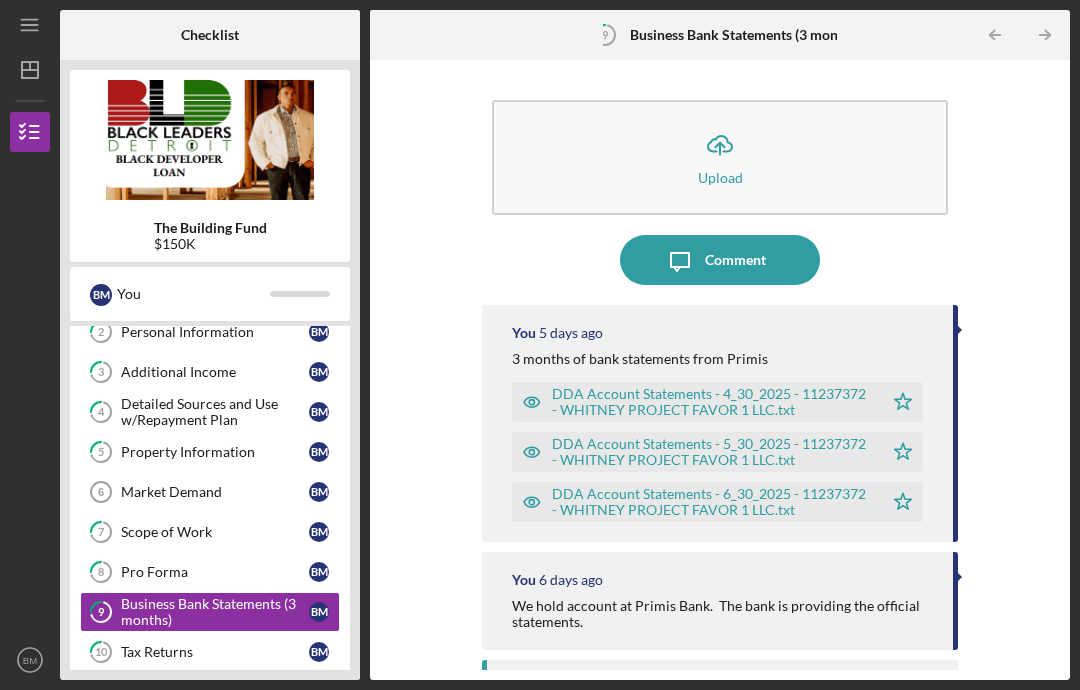click on "DDA Account Statements - 6_30_2025 - 11237372 - WHITNEY PROJECT FAVOR 1 LLC.txt" at bounding box center [712, 502] 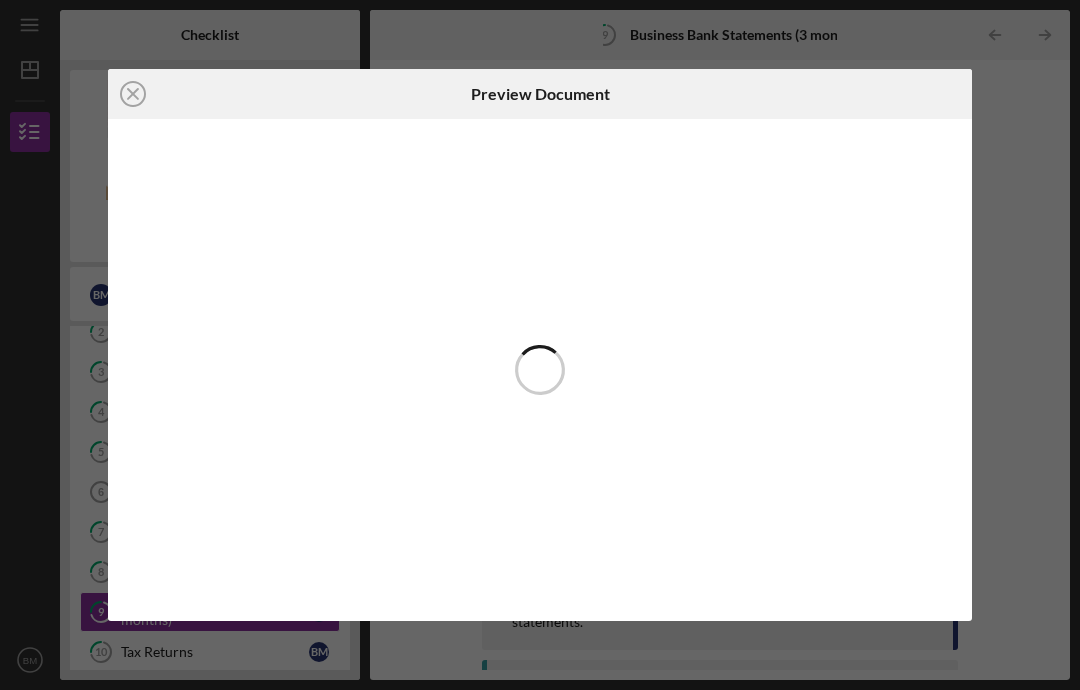 click 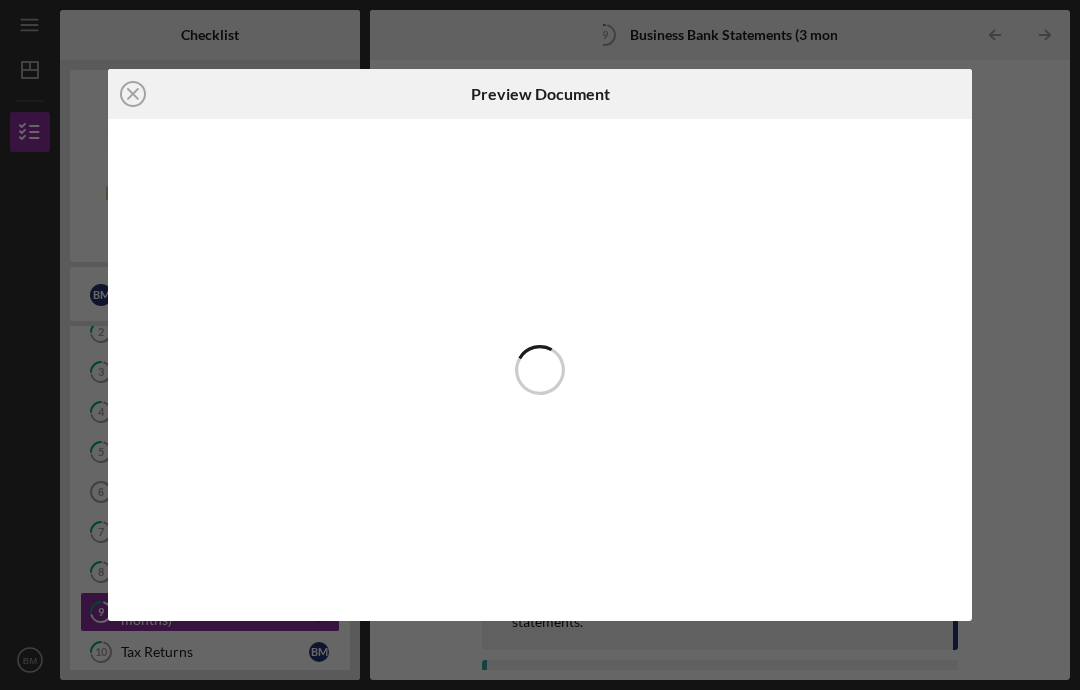click on "Icon/Close" 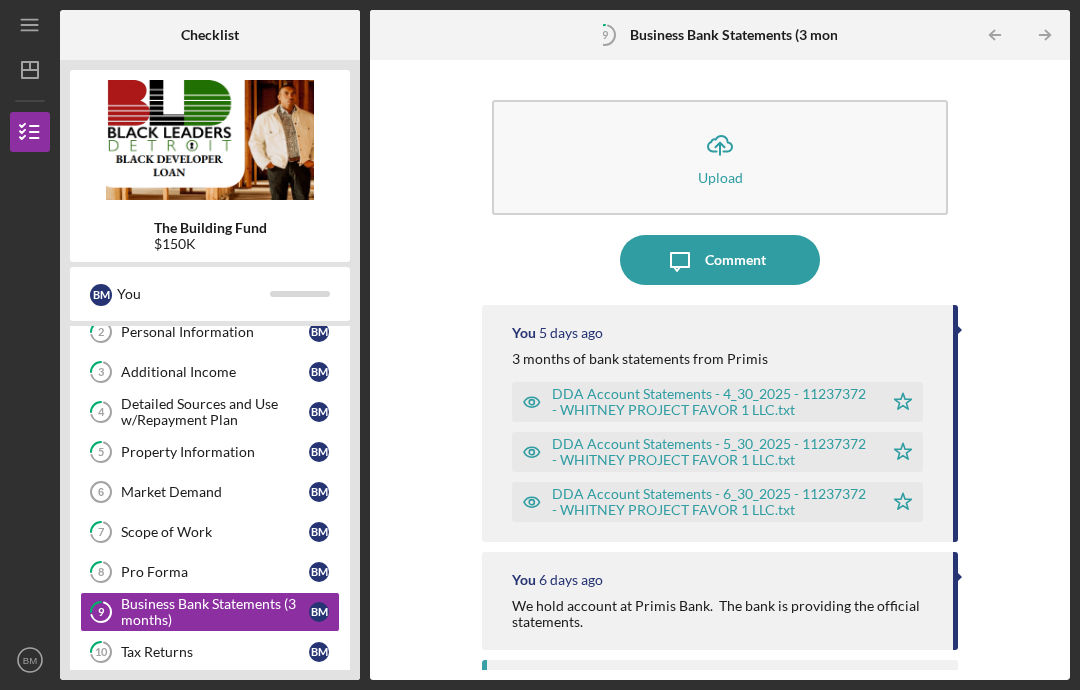 click on "DDA Account Statements - 6_30_2025 - 11237372 - WHITNEY PROJECT FAVOR 1 LLC.txt" at bounding box center (712, 502) 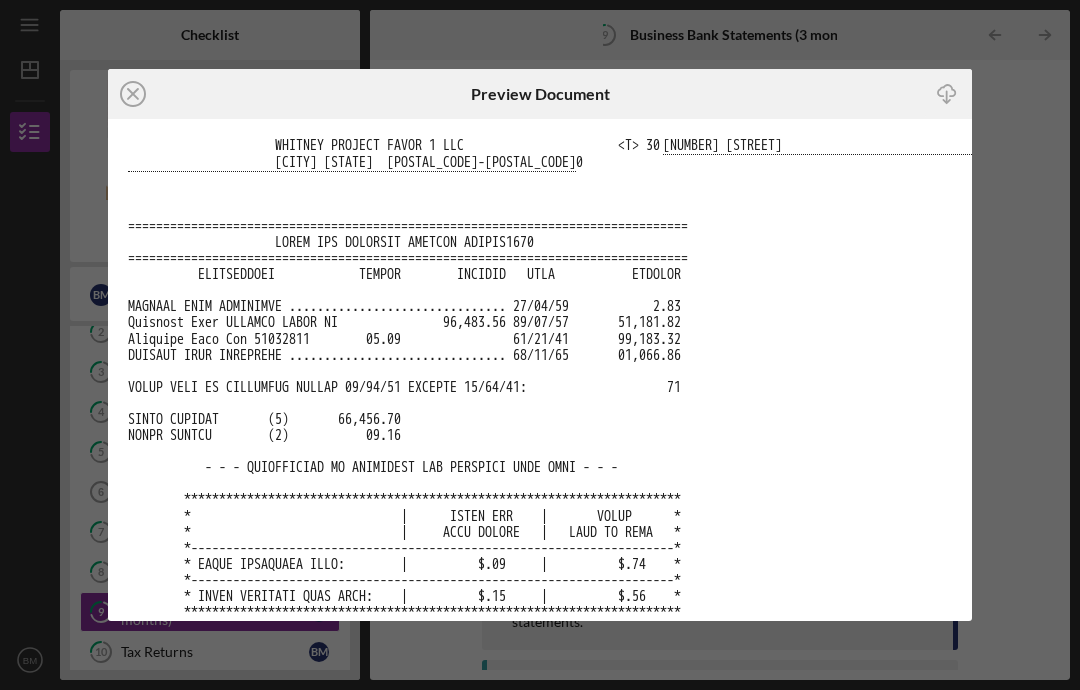 scroll, scrollTop: 318, scrollLeft: 0, axis: vertical 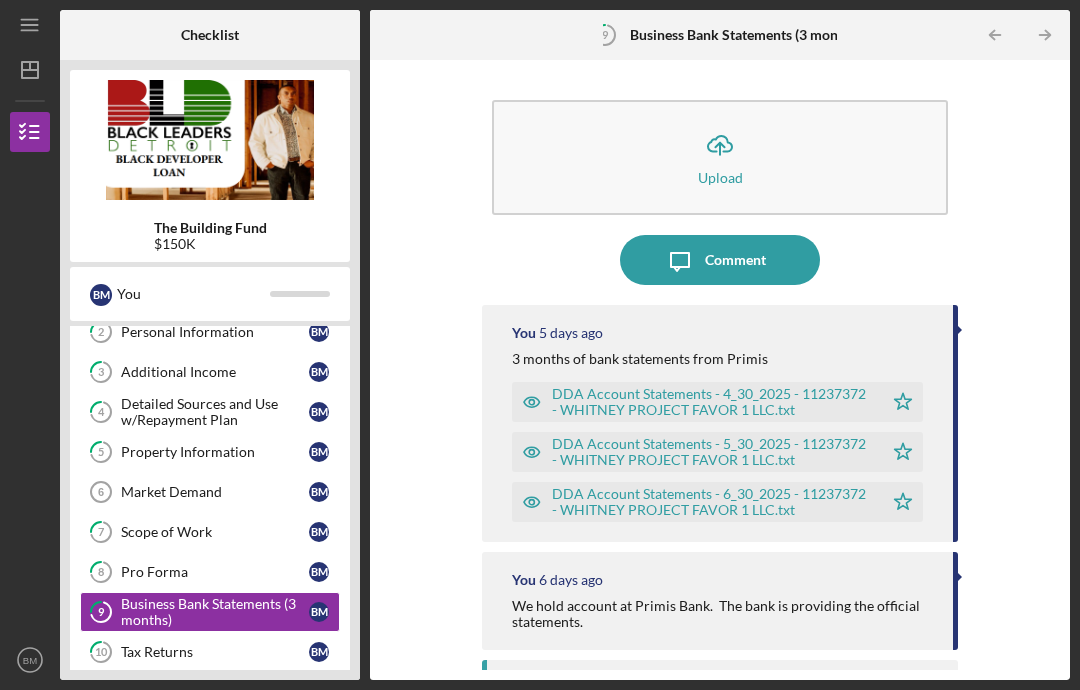 click on "DDA Account Statements - 5_30_2025 - 11237372 - WHITNEY PROJECT FAVOR 1 LLC.txt" at bounding box center (712, 452) 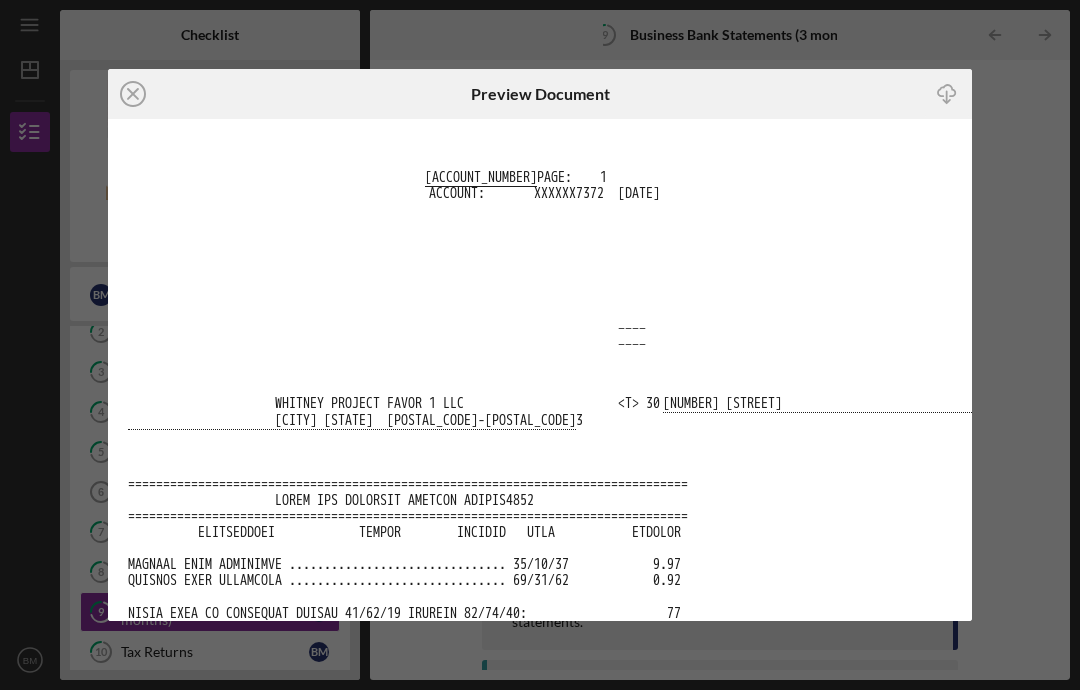 click on "Icon/Close" 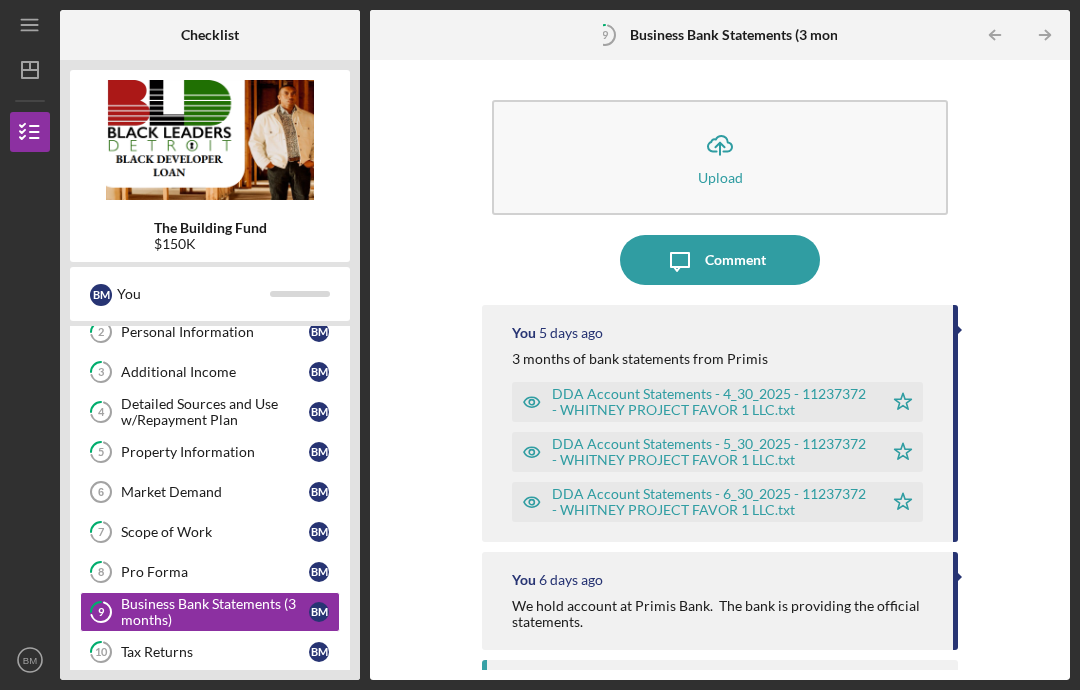 click on "DDA Account Statements - 4_30_2025 - 11237372 - WHITNEY PROJECT FAVOR 1 LLC.txt" at bounding box center (712, 402) 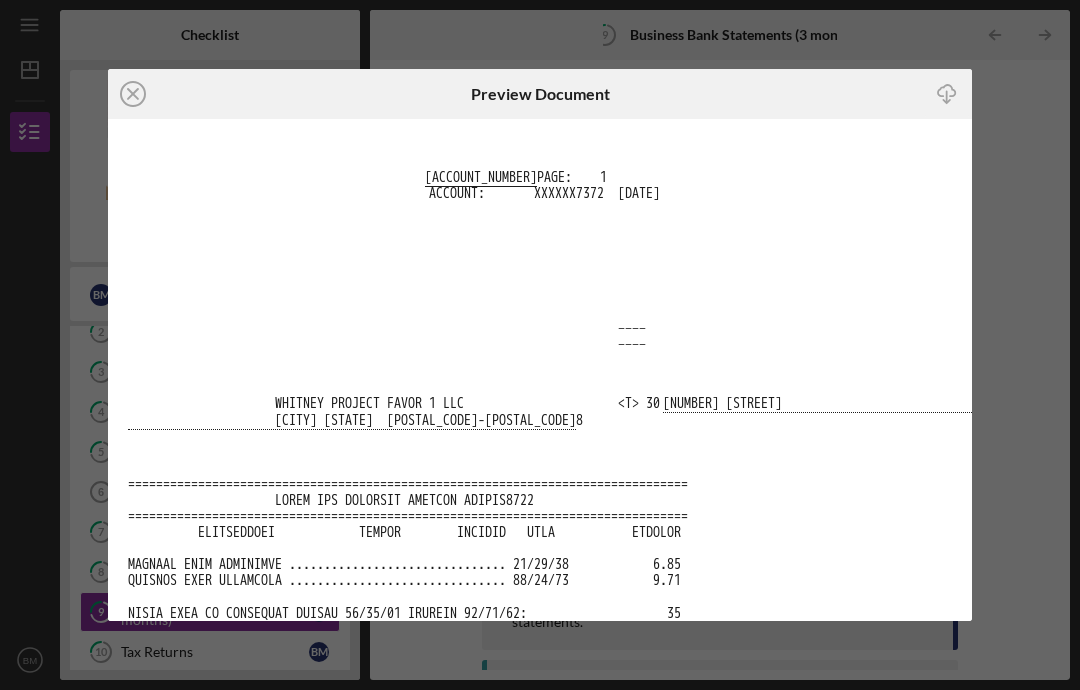 click on "Icon/Close" 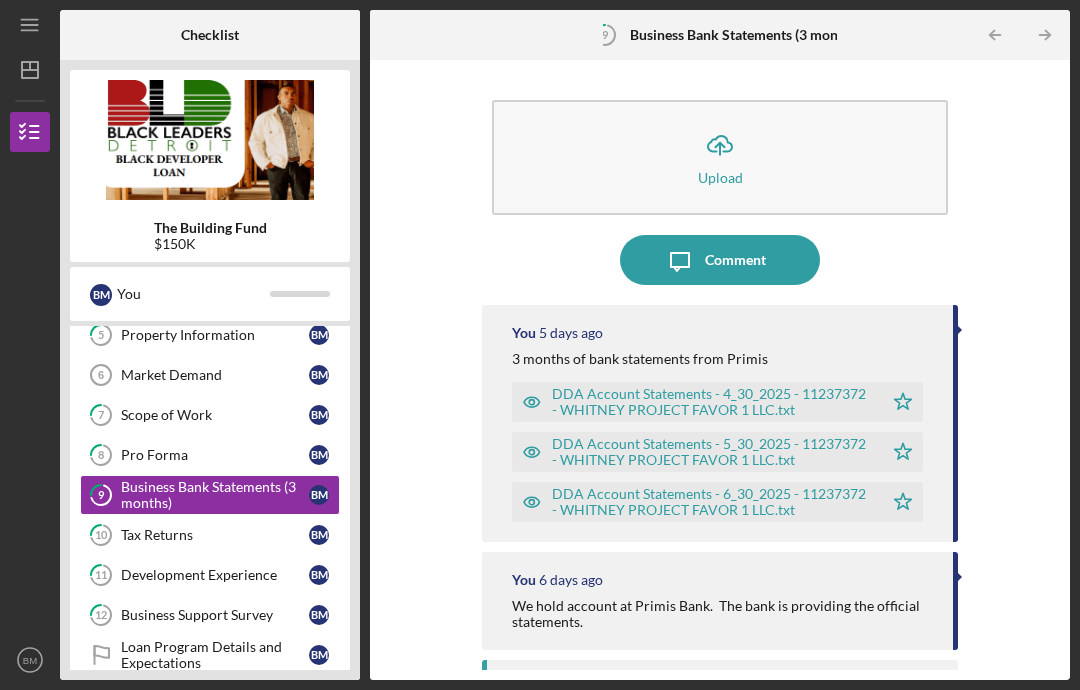 scroll, scrollTop: 261, scrollLeft: 0, axis: vertical 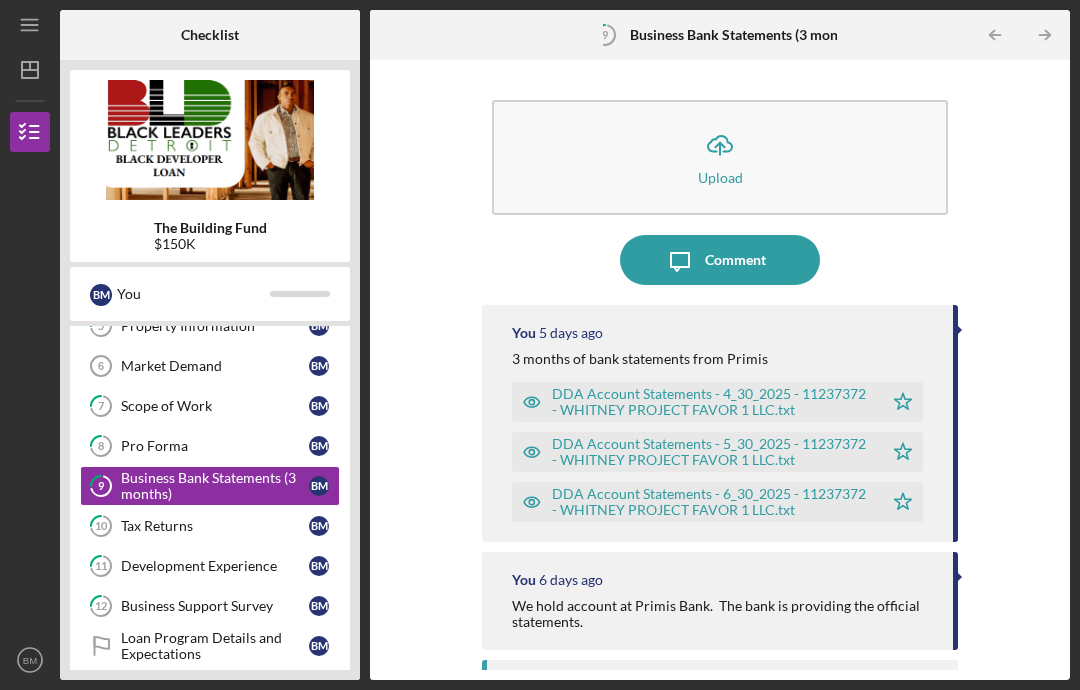 click on "Tax Returns" at bounding box center (215, 526) 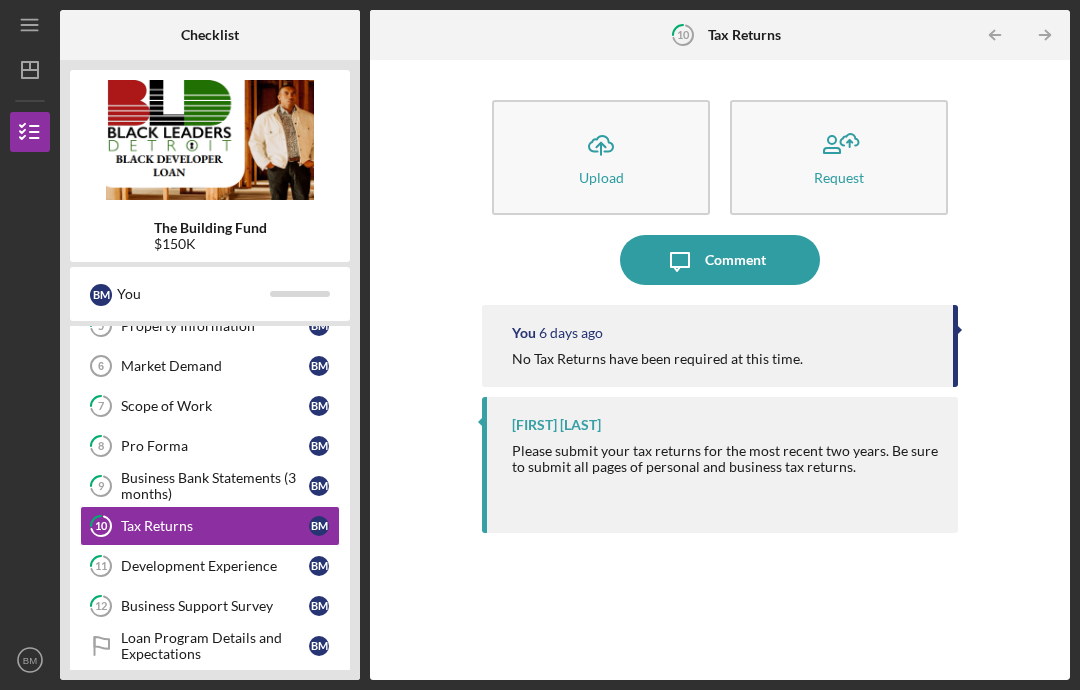 click on "Development Experience" at bounding box center (215, 566) 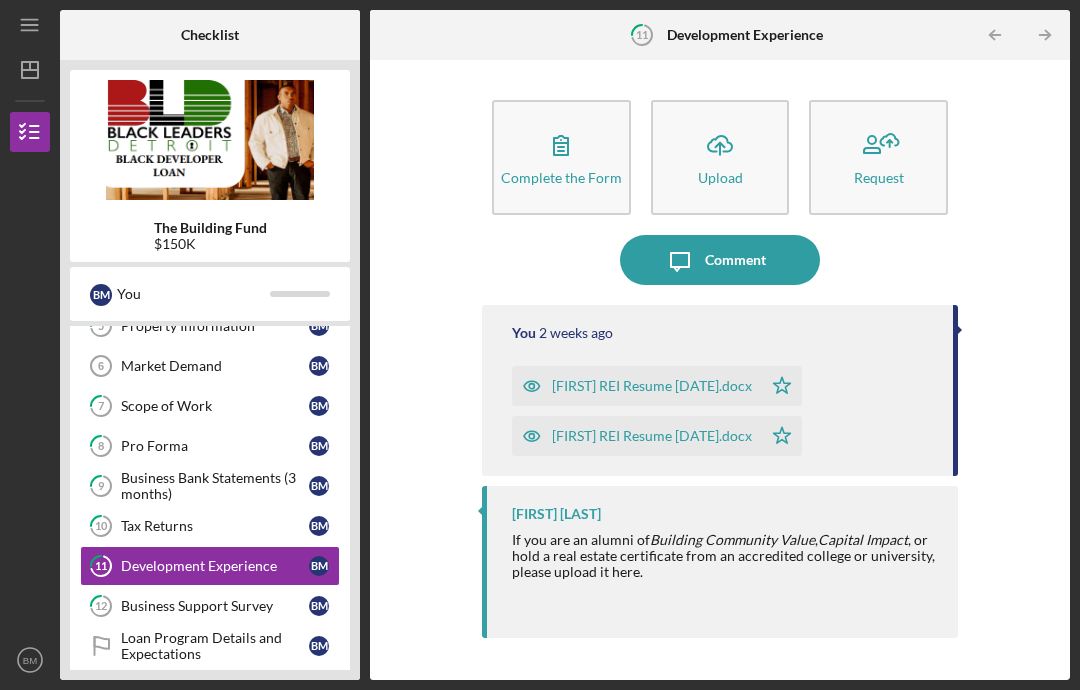 click on "Business Support Survey" at bounding box center (215, 606) 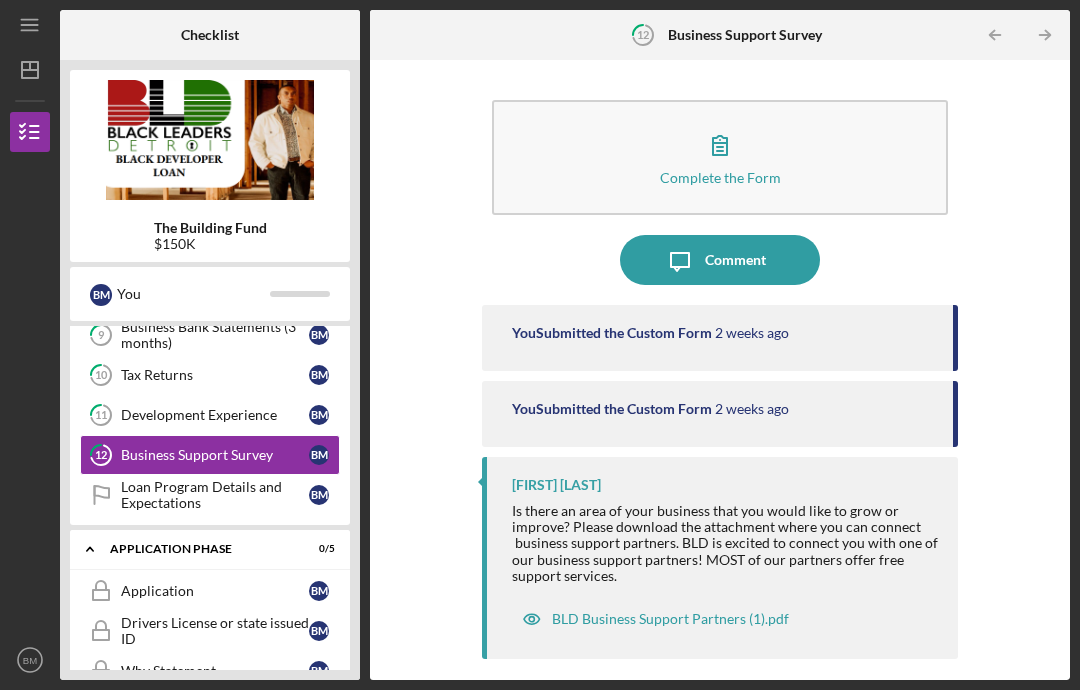 scroll, scrollTop: 419, scrollLeft: 0, axis: vertical 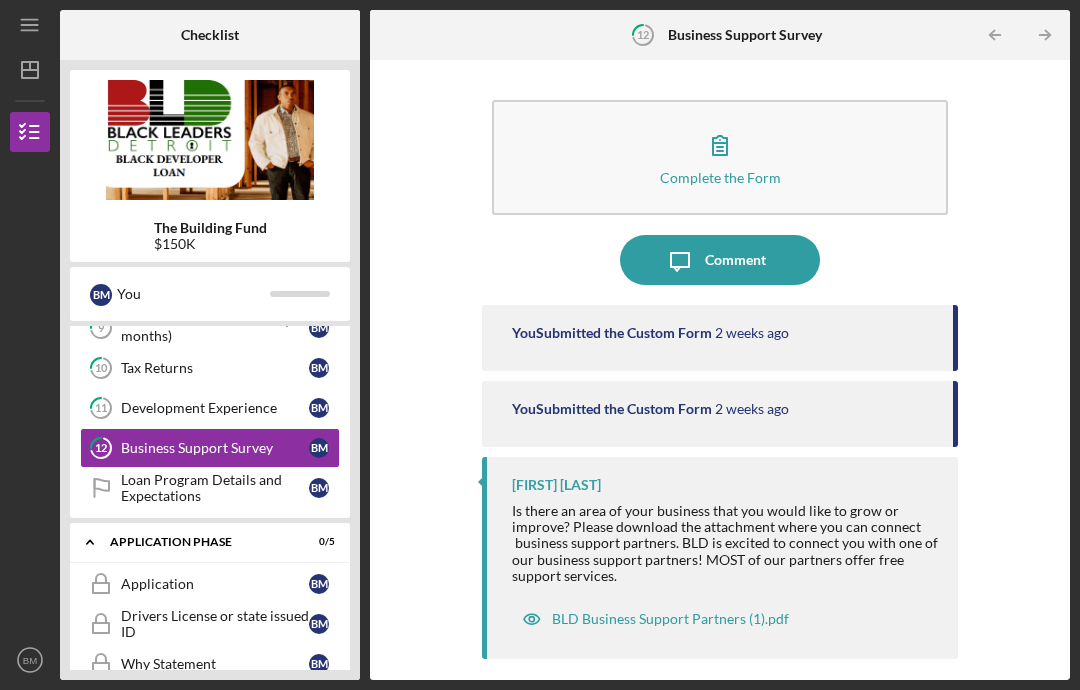 click on "Loan Program Details and Expectations" at bounding box center [215, 488] 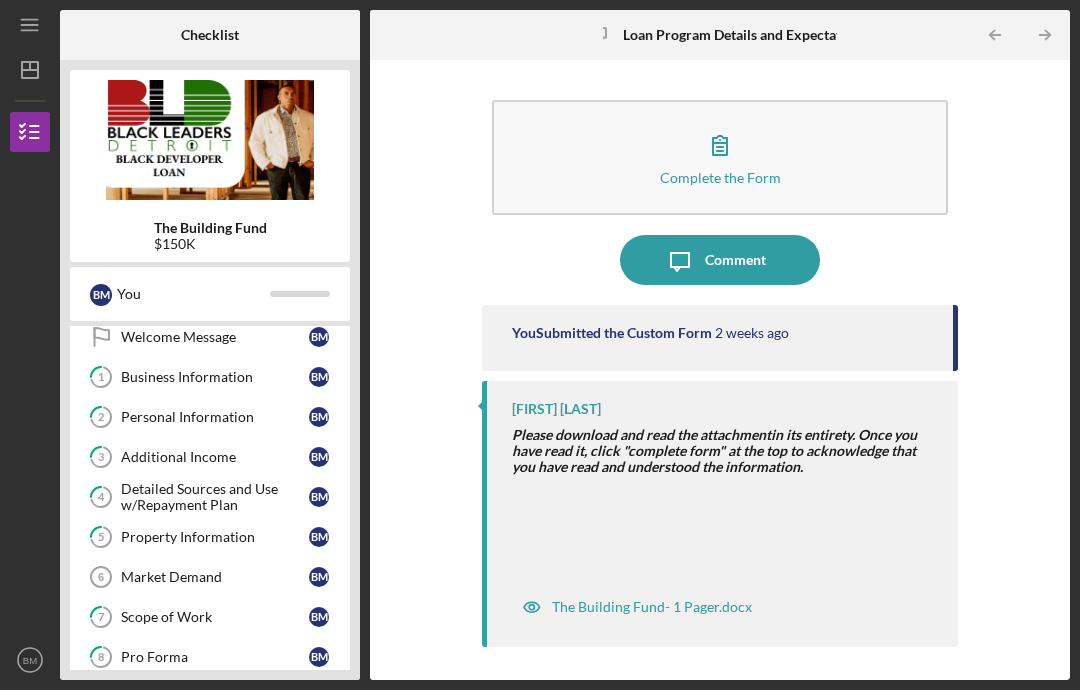 scroll, scrollTop: 57, scrollLeft: 0, axis: vertical 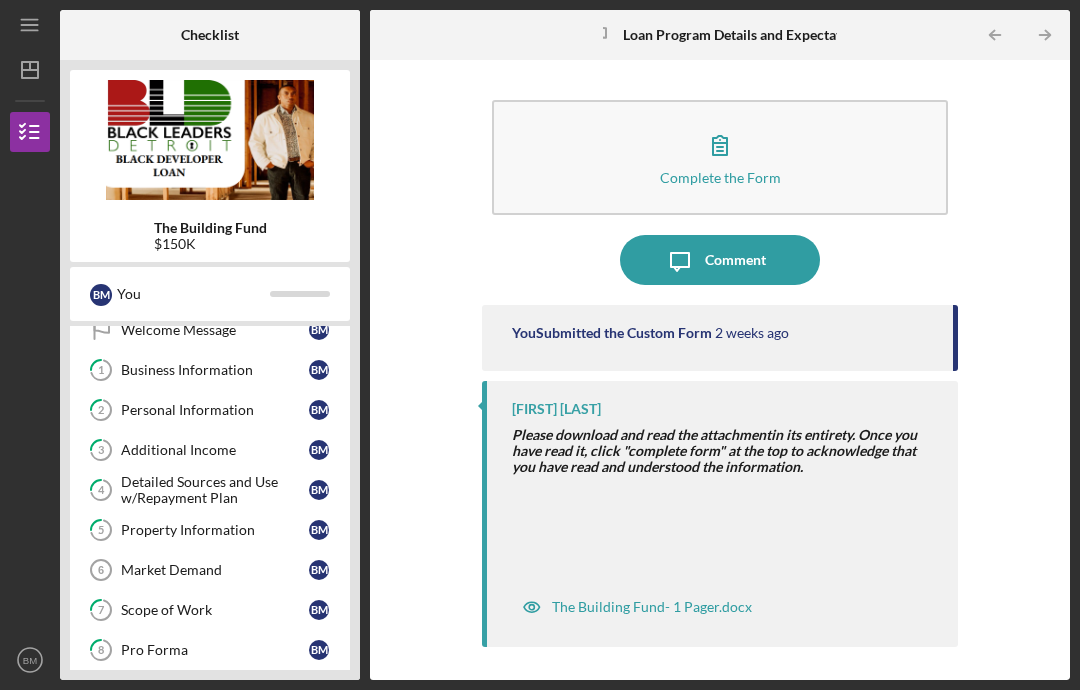 click on "Personal Information" at bounding box center [215, 410] 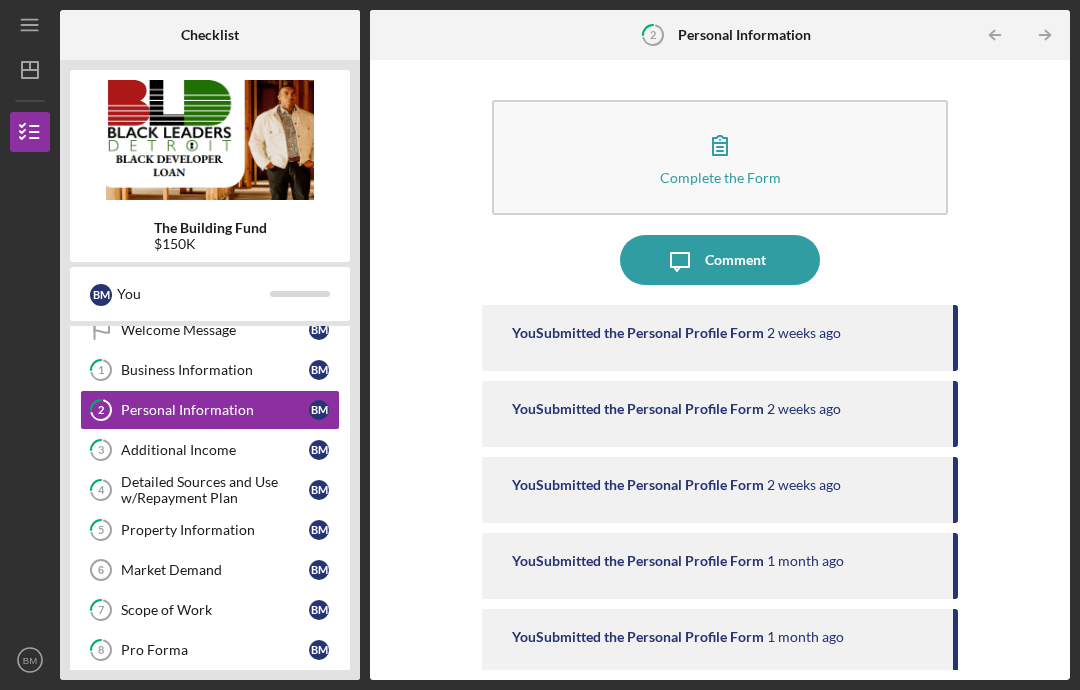 click on "Additional Income" at bounding box center (215, 450) 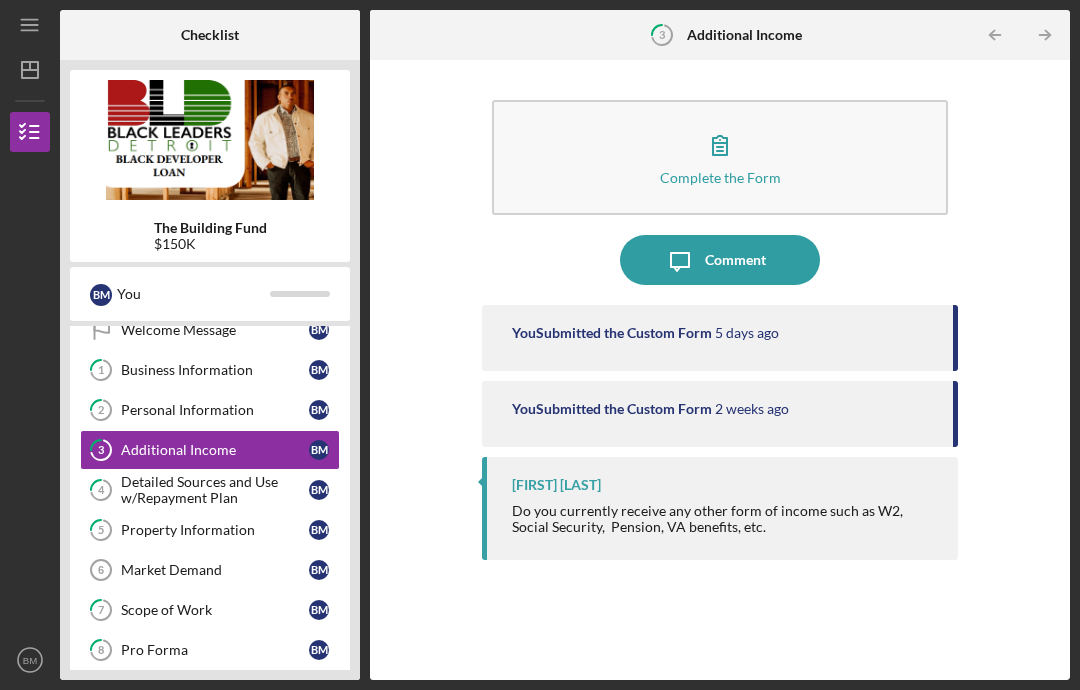 click on "Detailed Sources and Use w/Repayment Plan" at bounding box center [215, 490] 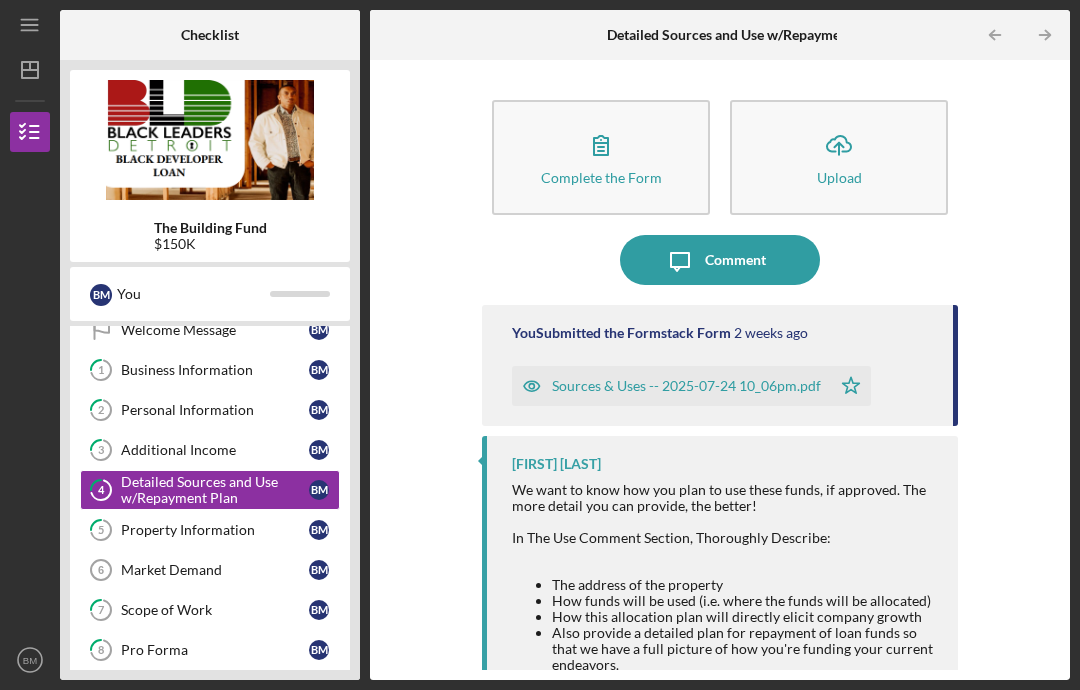 click on "Property Information" at bounding box center [215, 530] 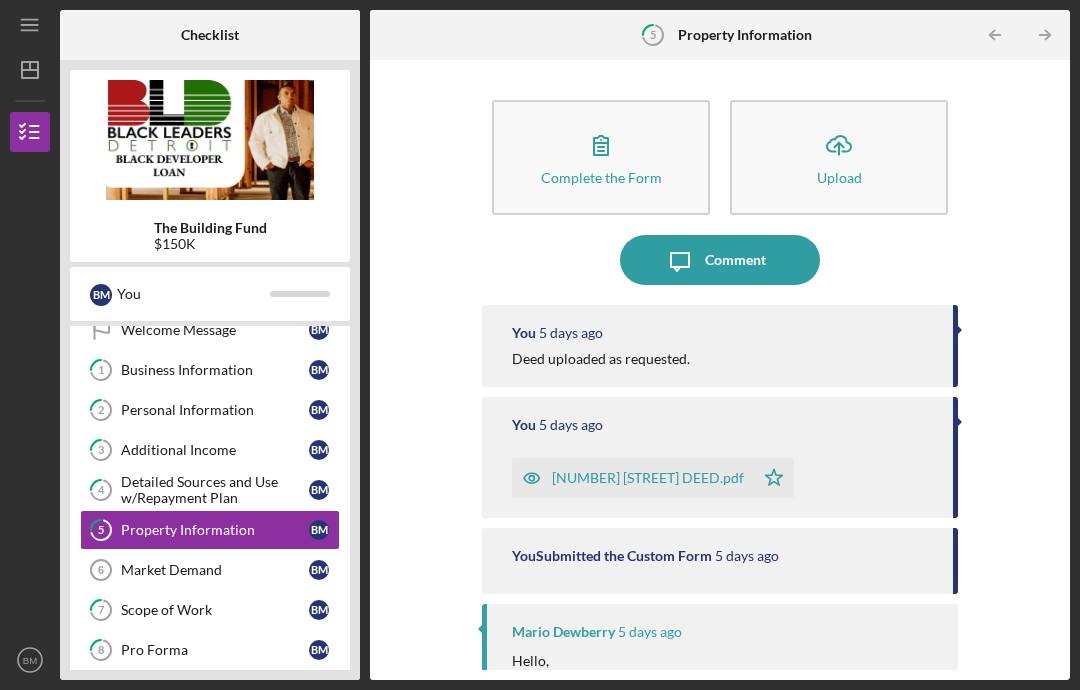 click on "Market Demand" at bounding box center [215, 570] 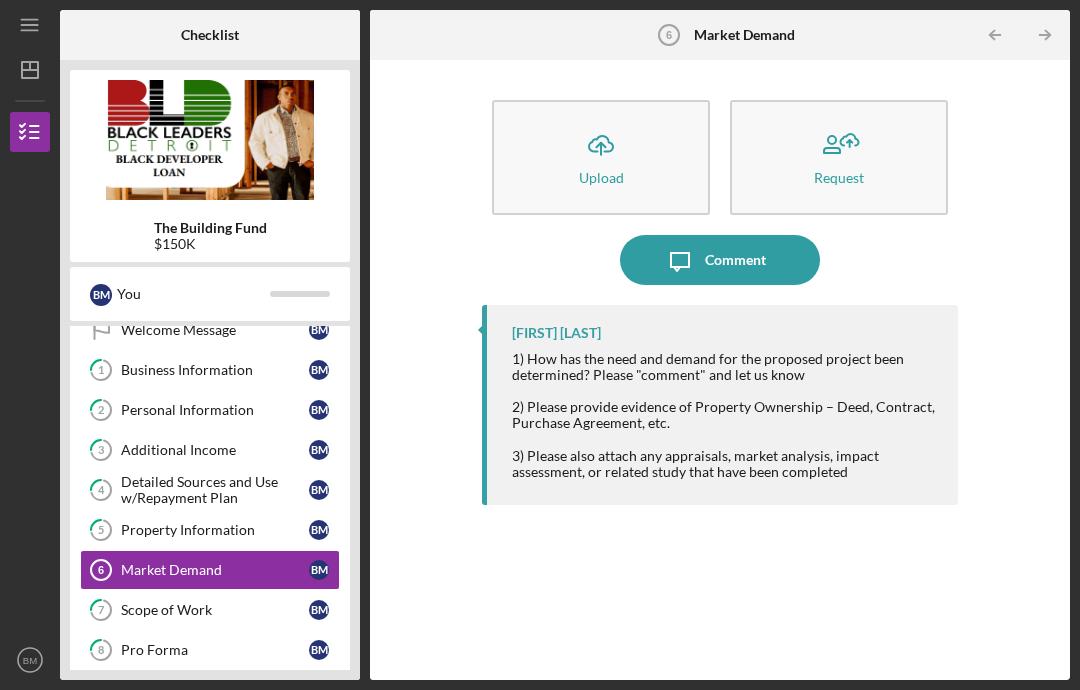 click on "Scope of Work" at bounding box center [215, 610] 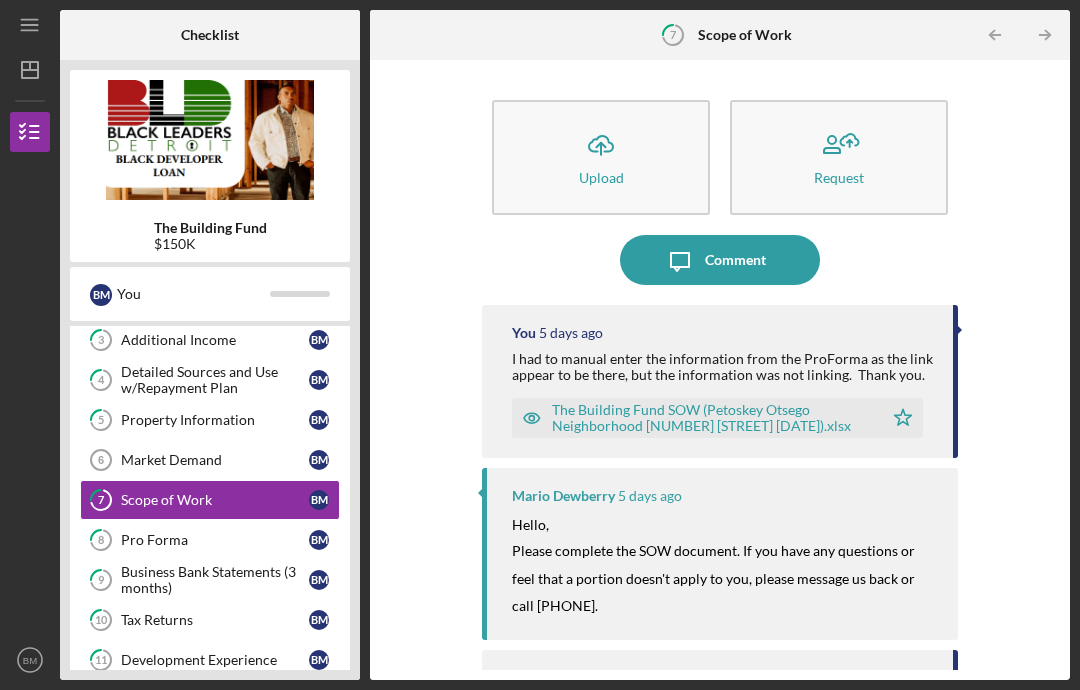 scroll, scrollTop: 166, scrollLeft: 0, axis: vertical 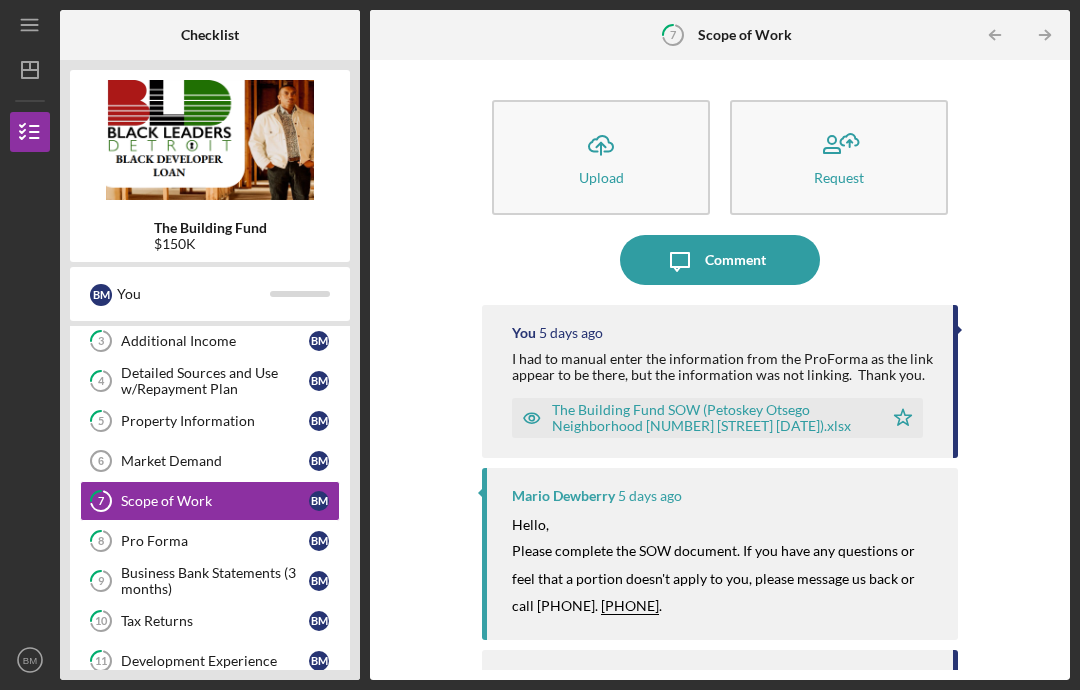 click on "Pro Forma" at bounding box center [215, 541] 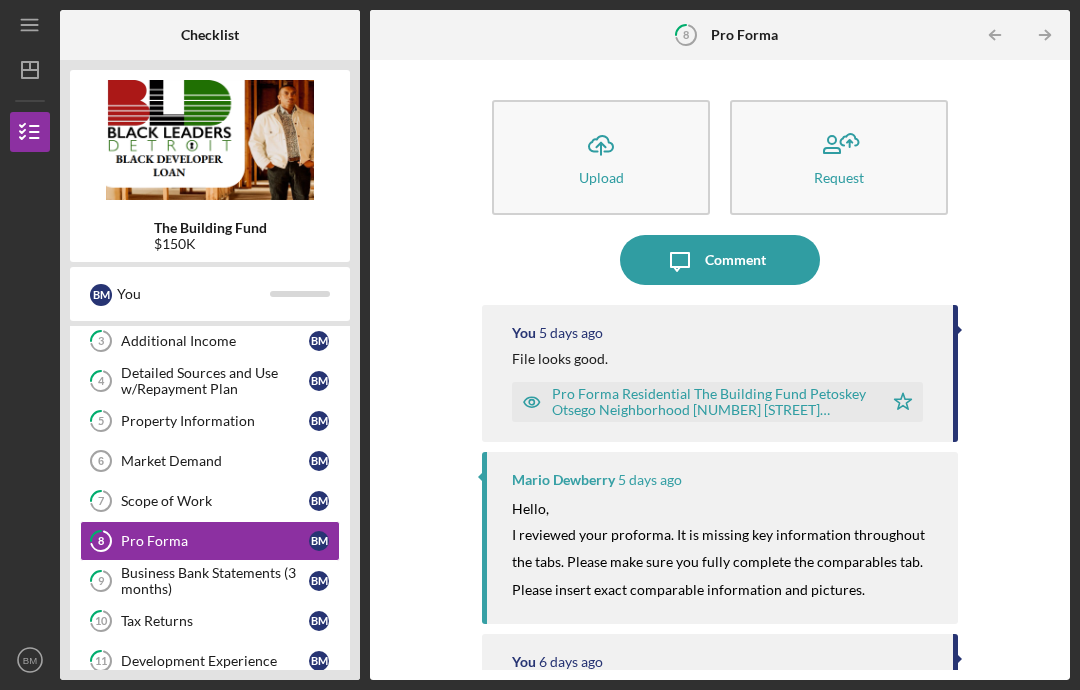 click on "Pro Forma Residential The Building Fund Petoskey Otsego Neighborhood [NUMBER] [STREET] [DATE].xlsx" at bounding box center (712, 402) 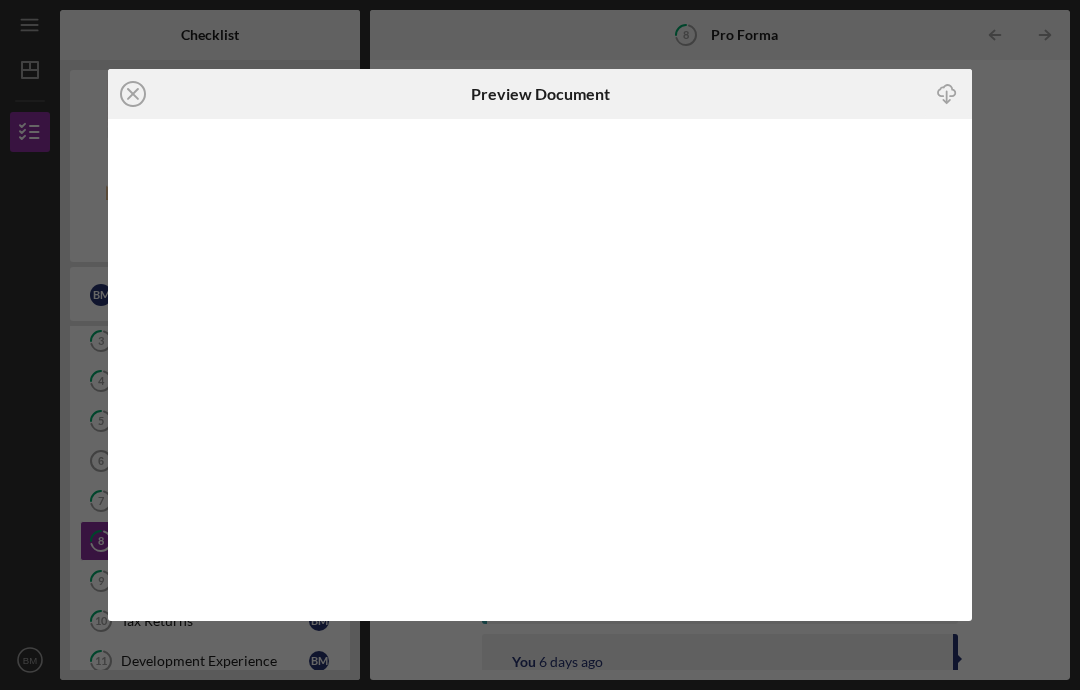 click 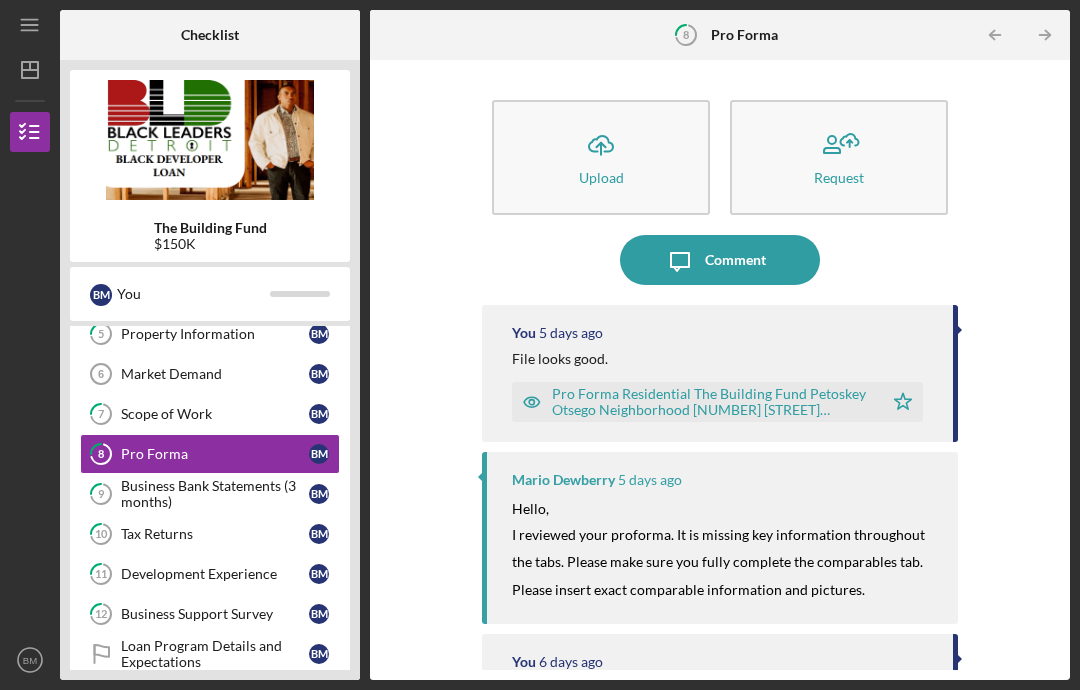 scroll, scrollTop: 262, scrollLeft: 0, axis: vertical 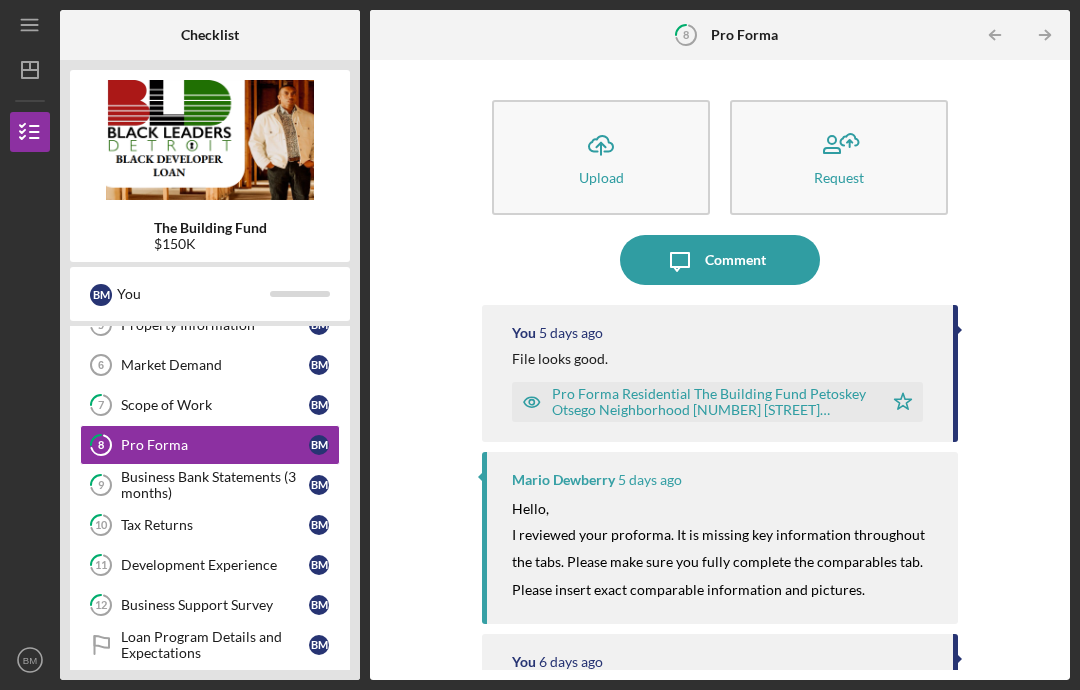 click on "Business Bank Statements (3 months)" at bounding box center [215, 485] 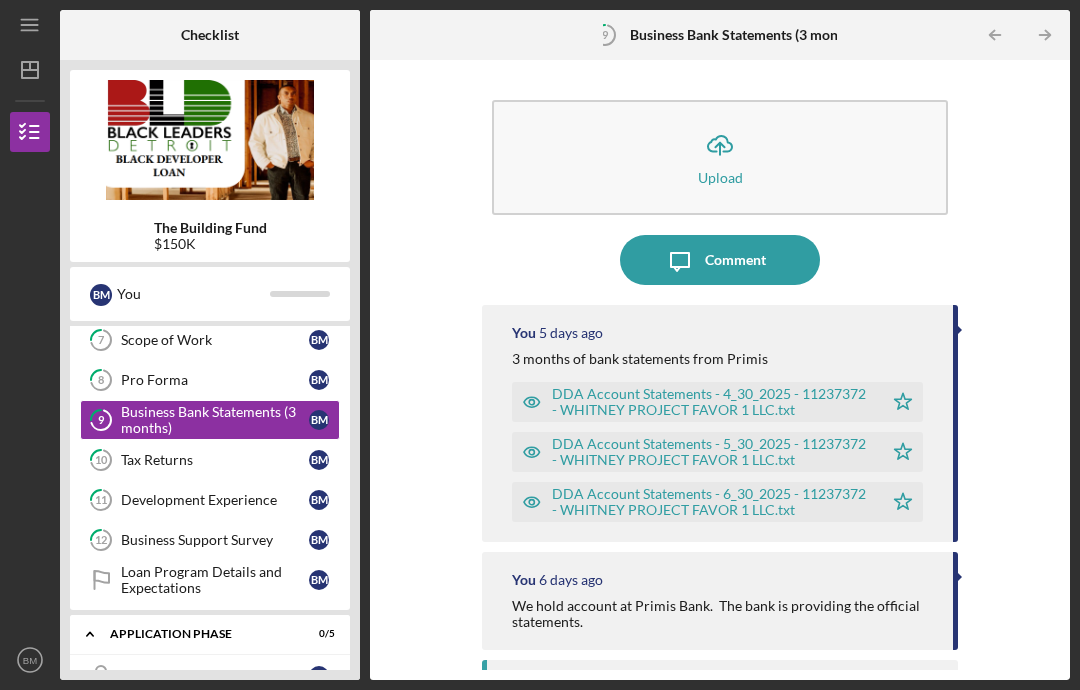 scroll, scrollTop: 332, scrollLeft: 0, axis: vertical 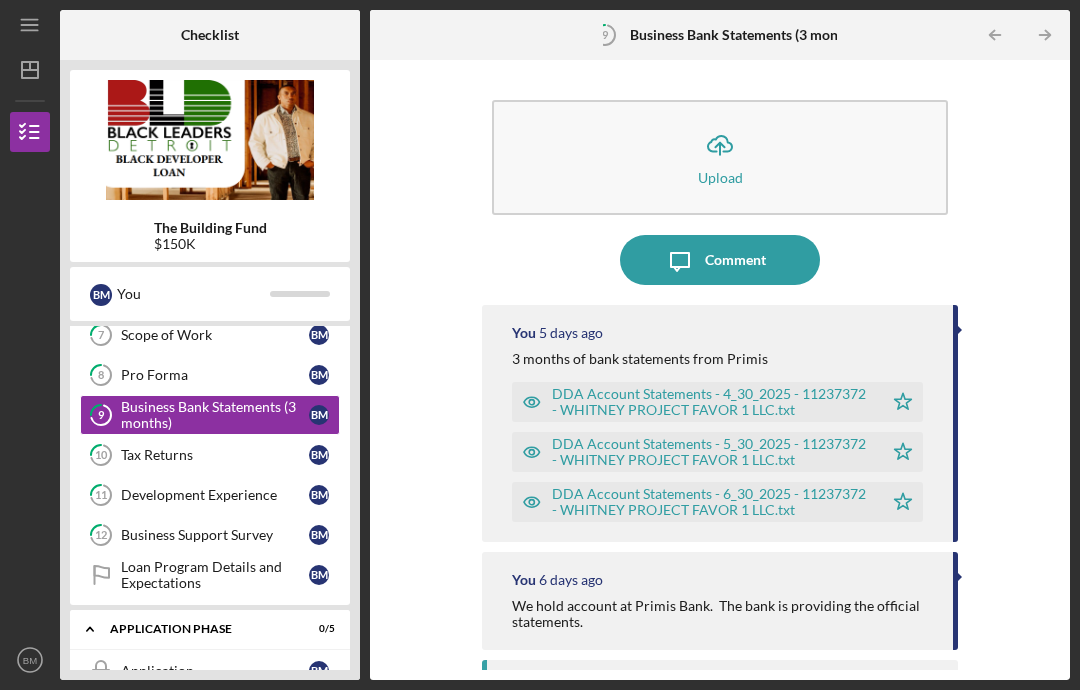 click on "DDA Account Statements - 6_30_2025 - 11237372 - WHITNEY PROJECT FAVOR 1 LLC.txt" at bounding box center (697, 502) 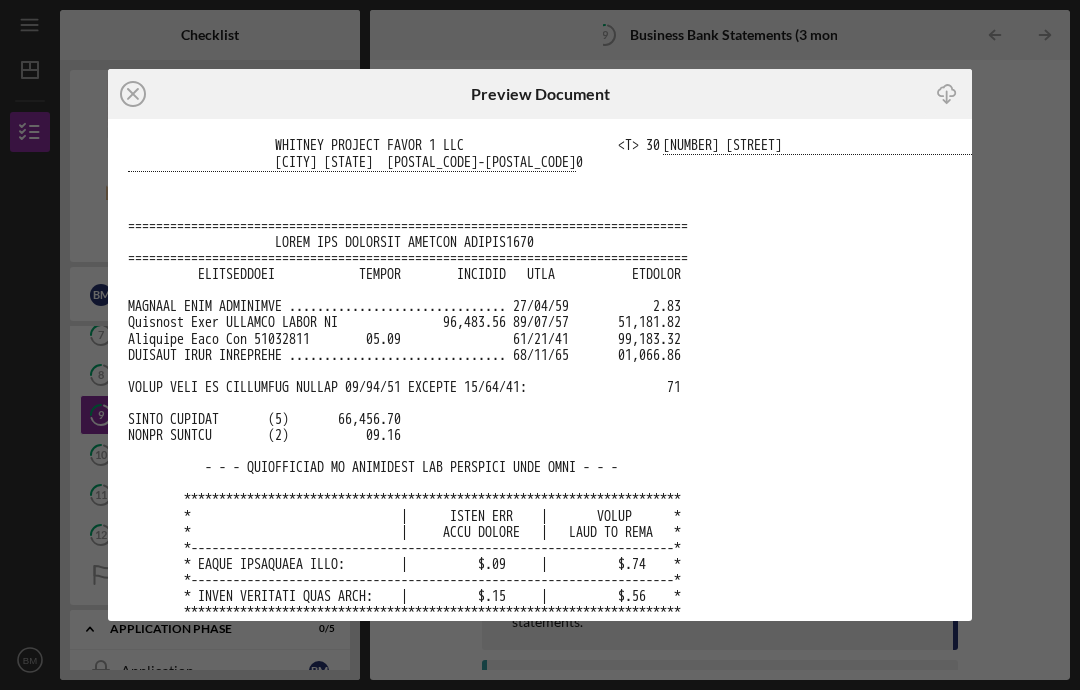 scroll, scrollTop: 318, scrollLeft: 0, axis: vertical 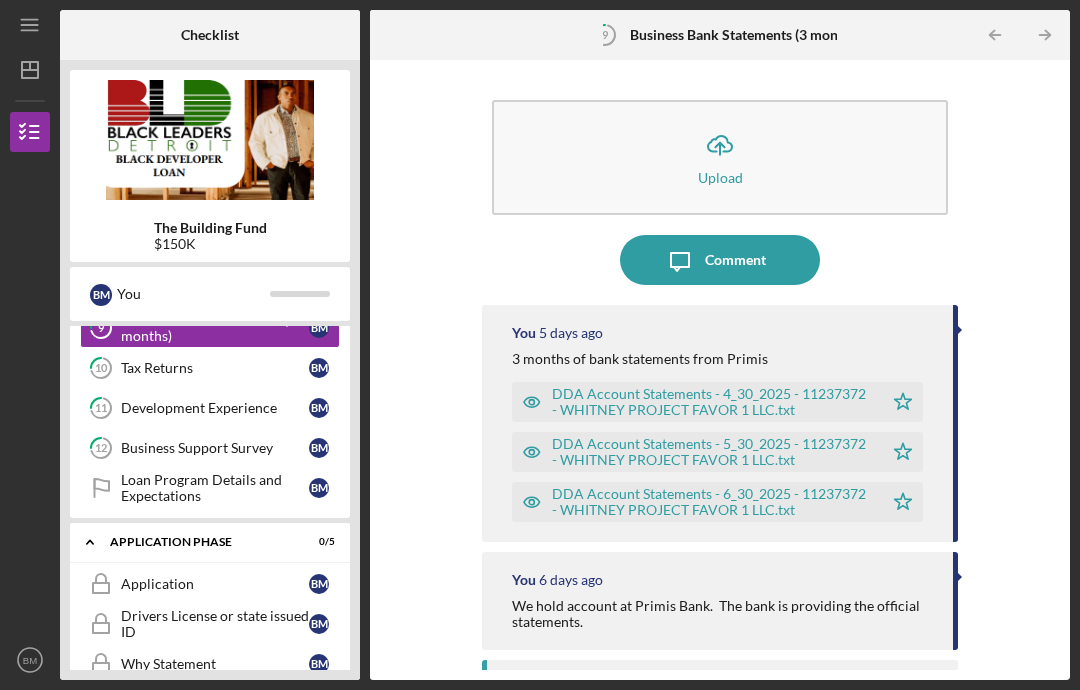 click on "Loan Program Details and Expectations" at bounding box center (215, 488) 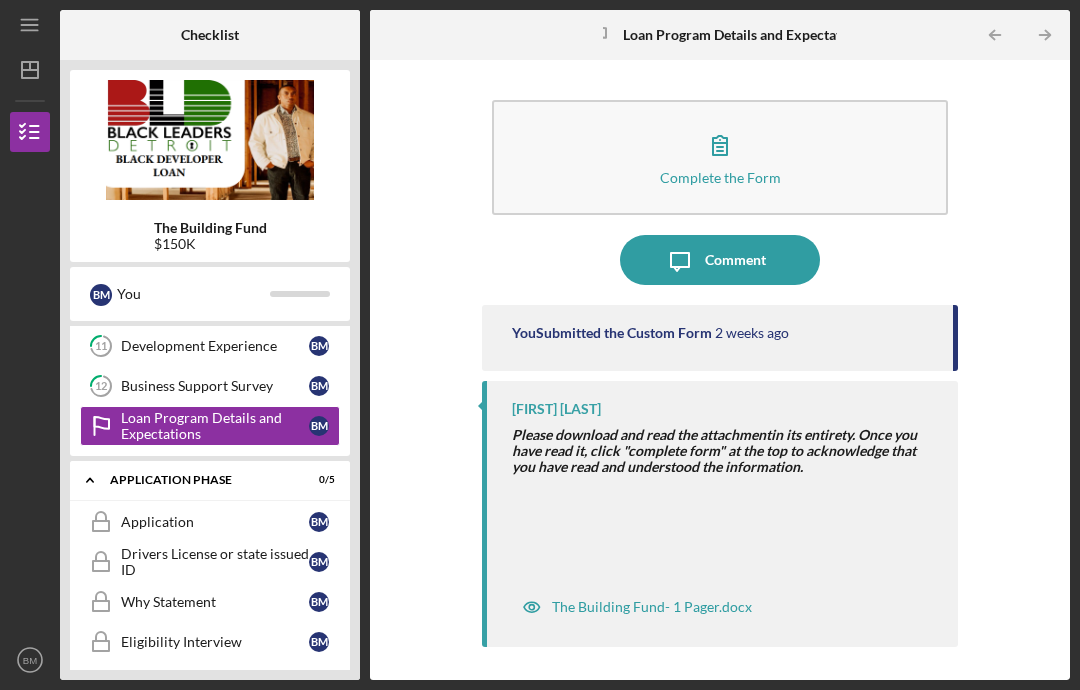 scroll, scrollTop: 484, scrollLeft: 0, axis: vertical 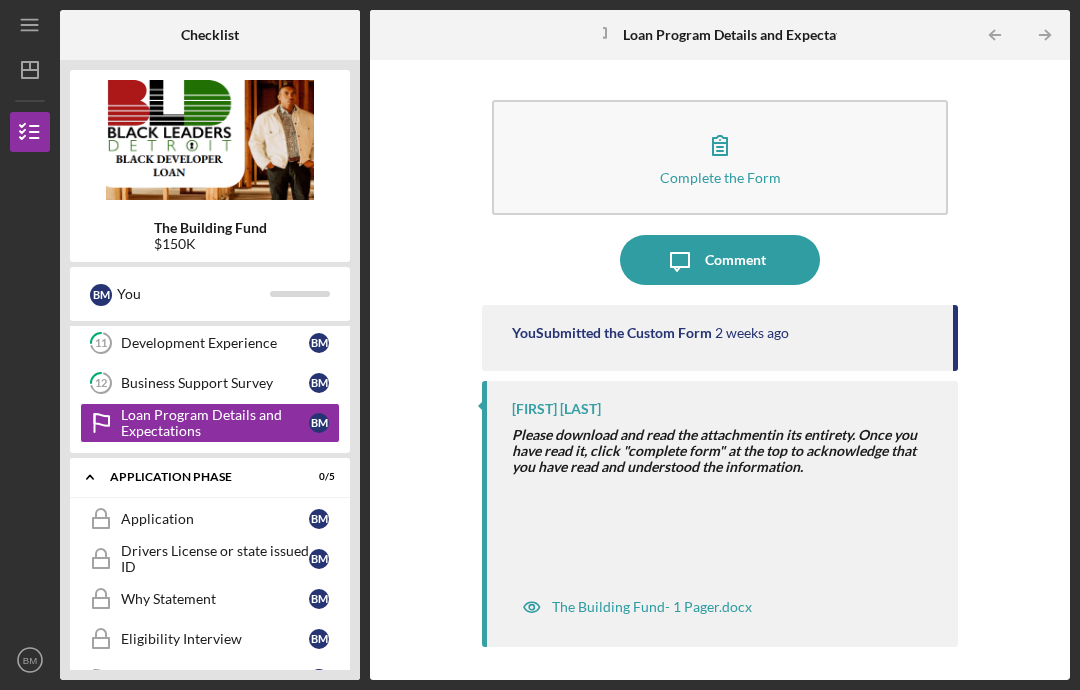 click on "Application" at bounding box center [215, 519] 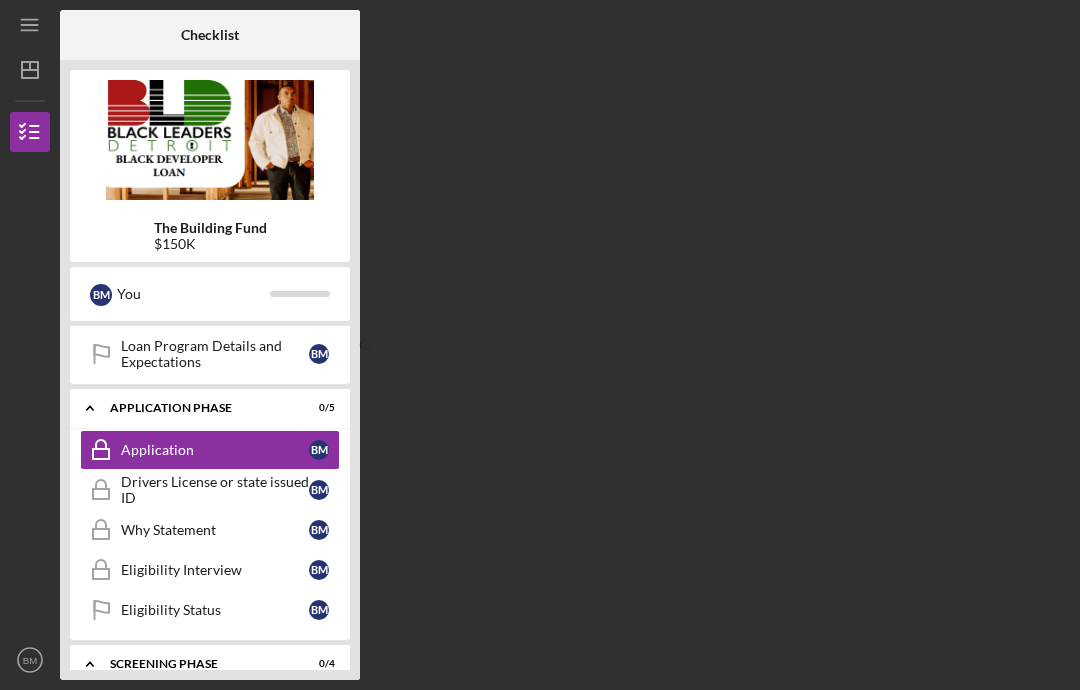 scroll, scrollTop: 561, scrollLeft: 0, axis: vertical 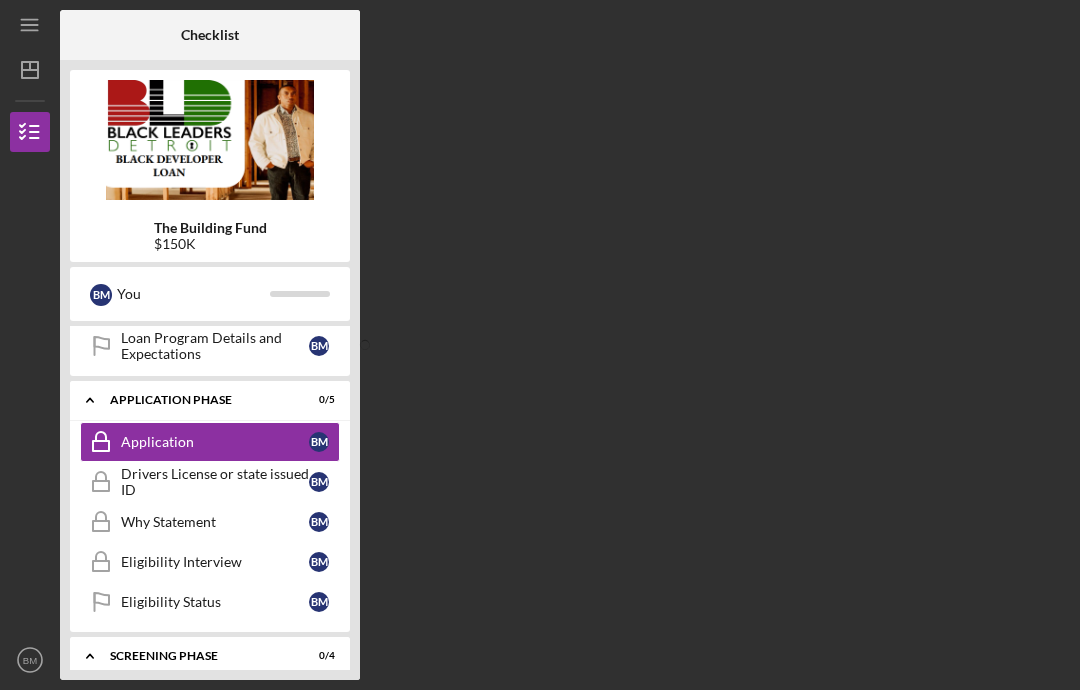 click on "Drivers License or state issued ID" at bounding box center (215, 482) 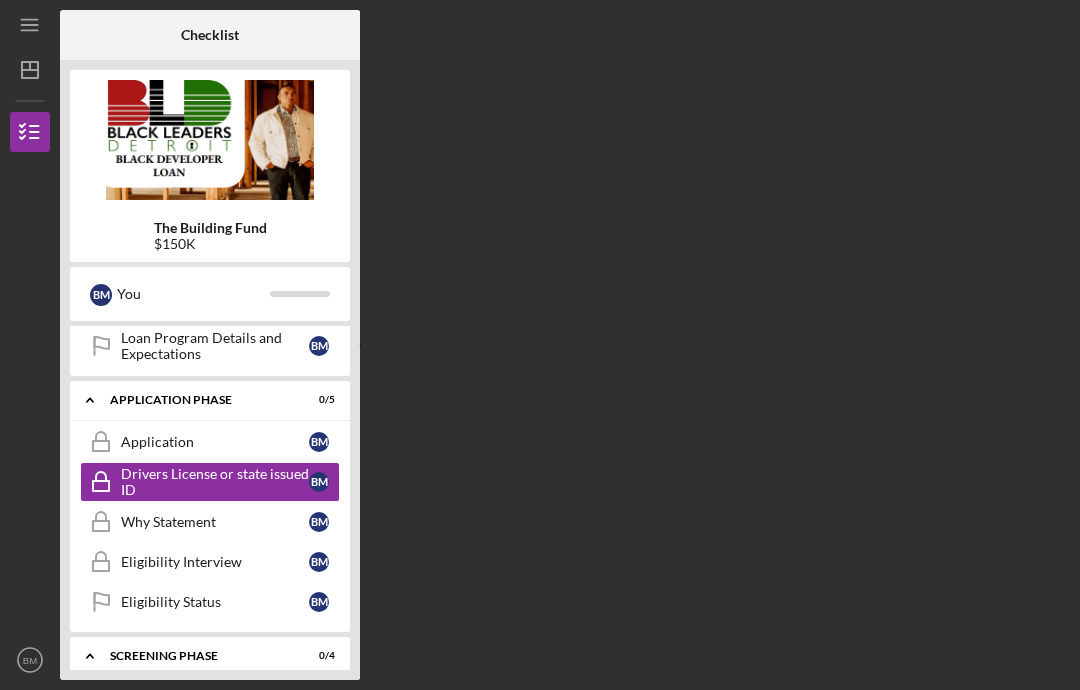 click on "Why Statement" at bounding box center [215, 522] 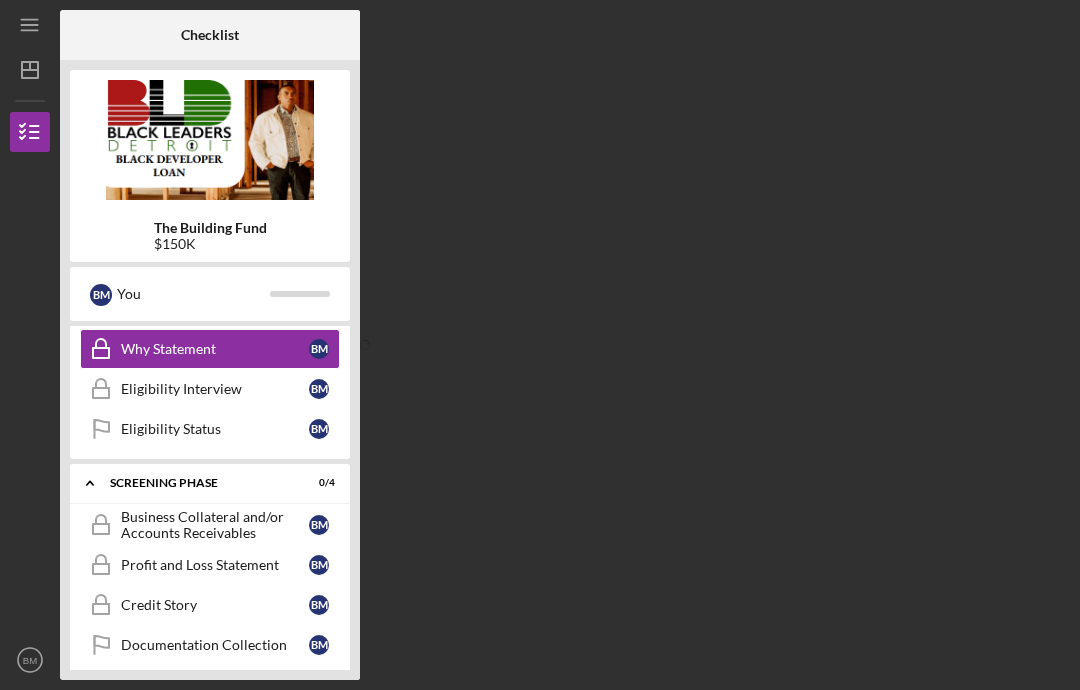 scroll, scrollTop: 744, scrollLeft: 0, axis: vertical 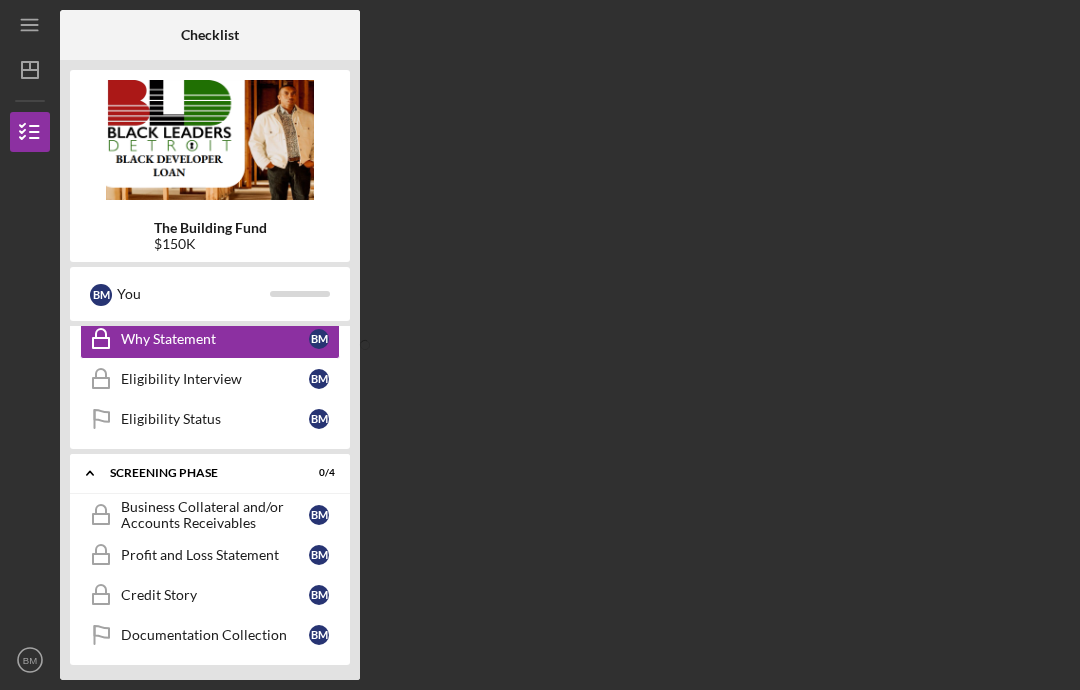 click on "Credit Story" at bounding box center [215, 595] 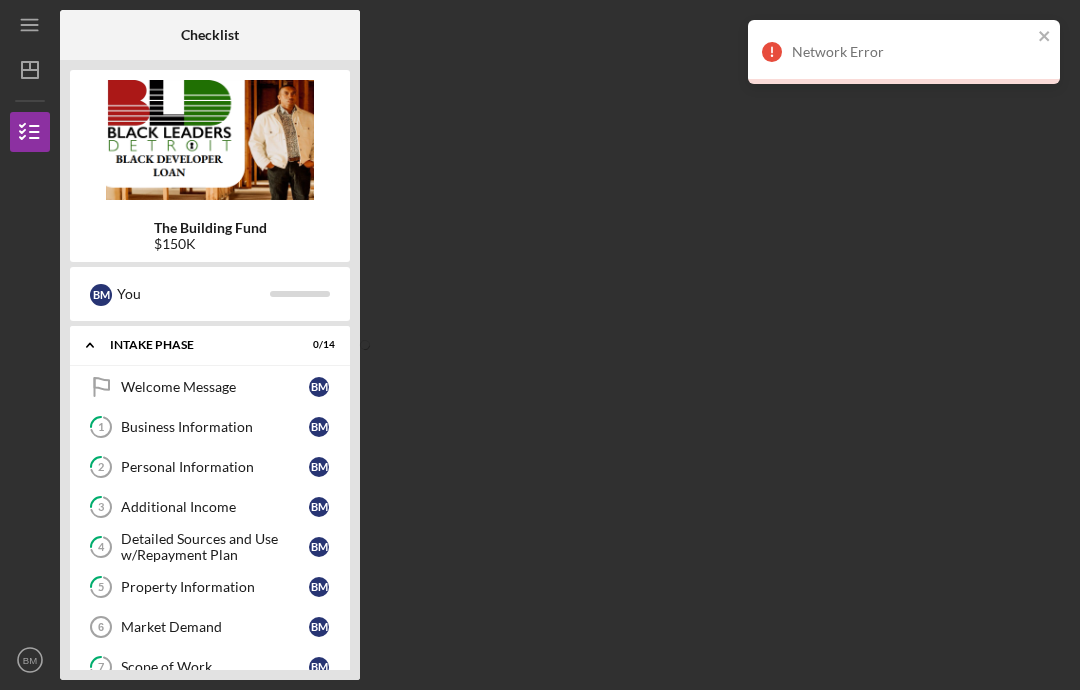 scroll, scrollTop: 0, scrollLeft: 0, axis: both 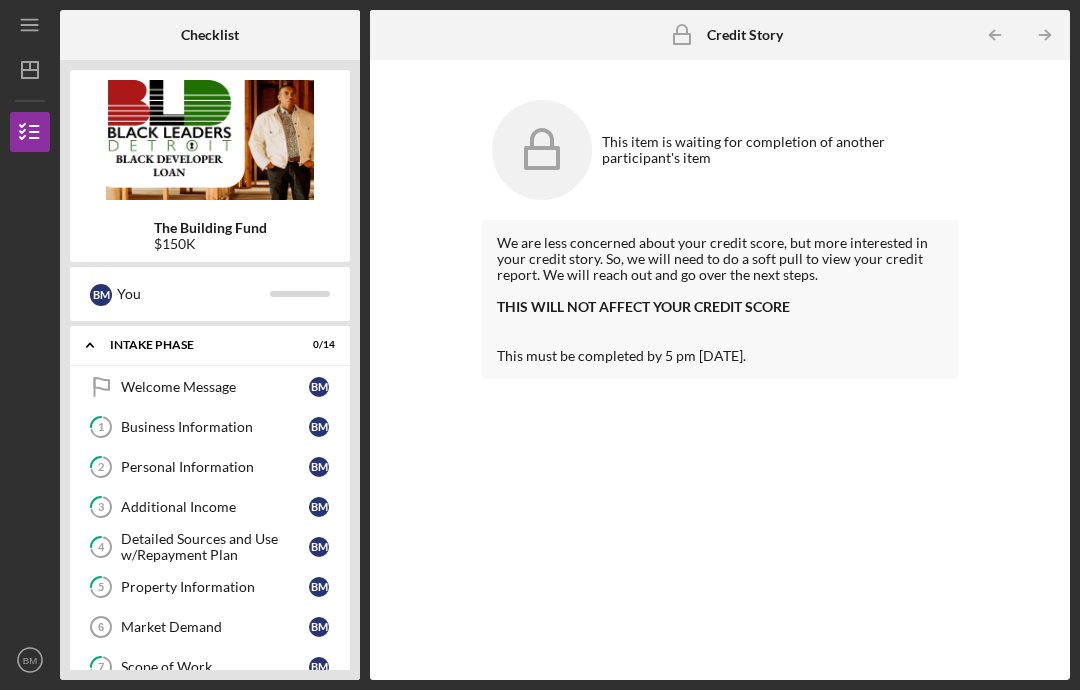 click on "Business Information" at bounding box center (215, 427) 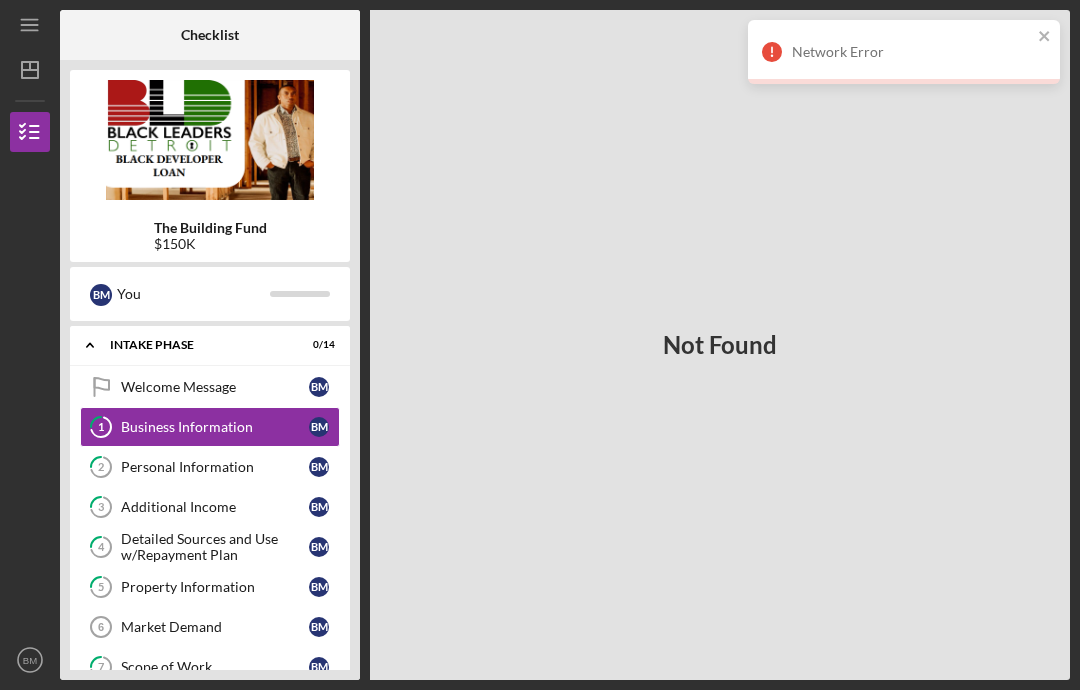 click on "Personal Information" at bounding box center [215, 467] 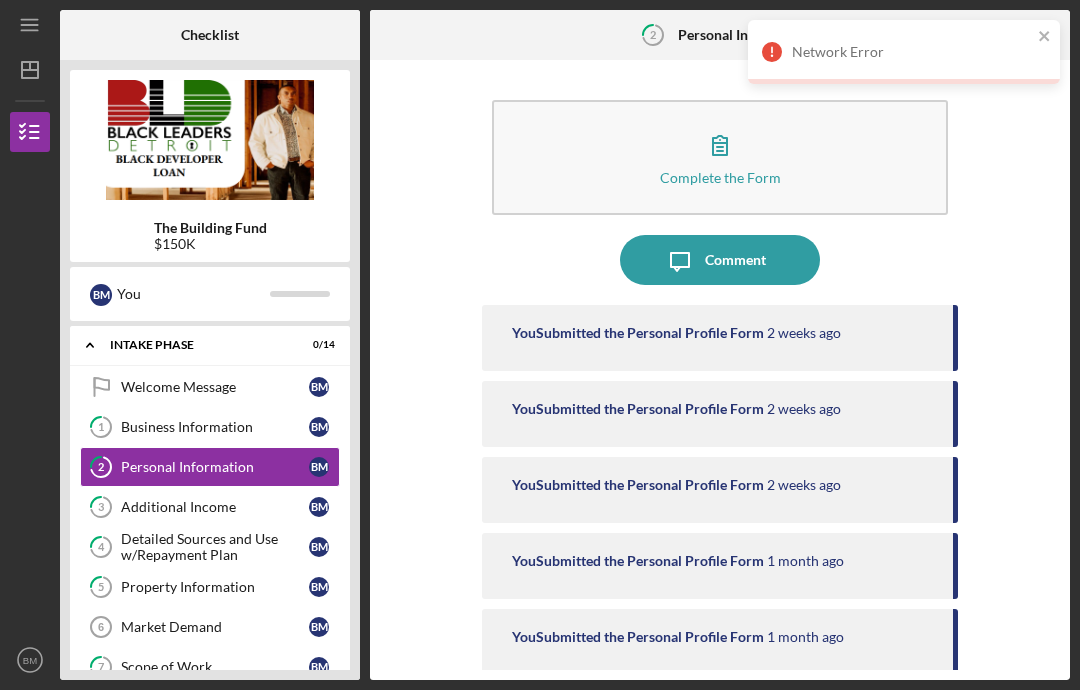 scroll, scrollTop: 0, scrollLeft: 0, axis: both 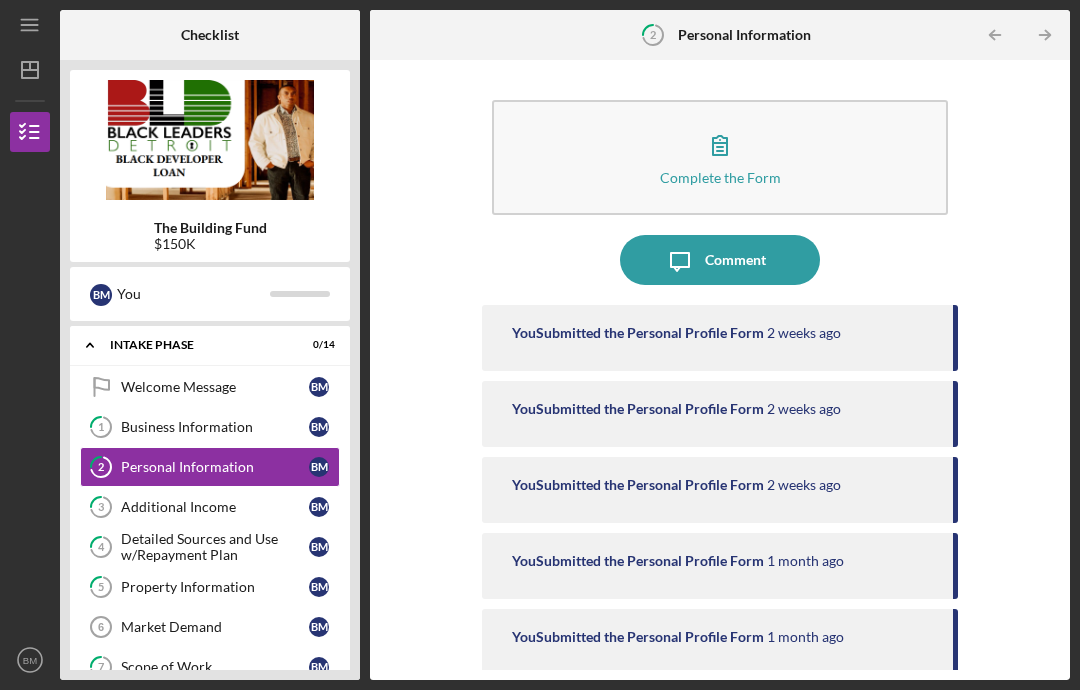 click on "Complete the Form Form" at bounding box center (720, 157) 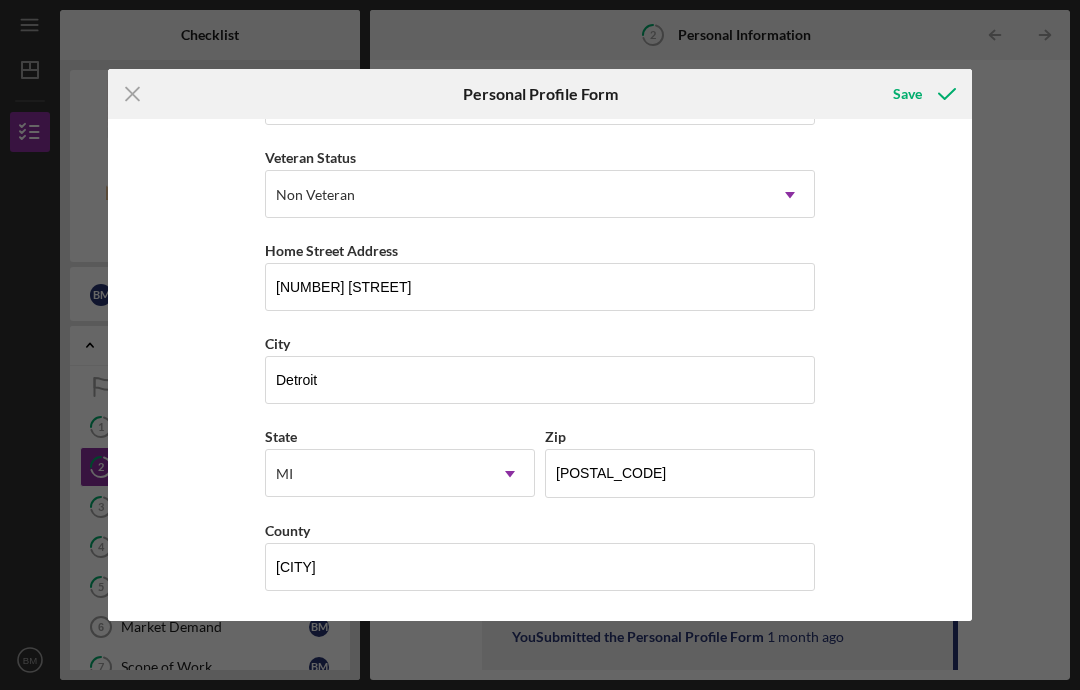 scroll, scrollTop: 276, scrollLeft: 0, axis: vertical 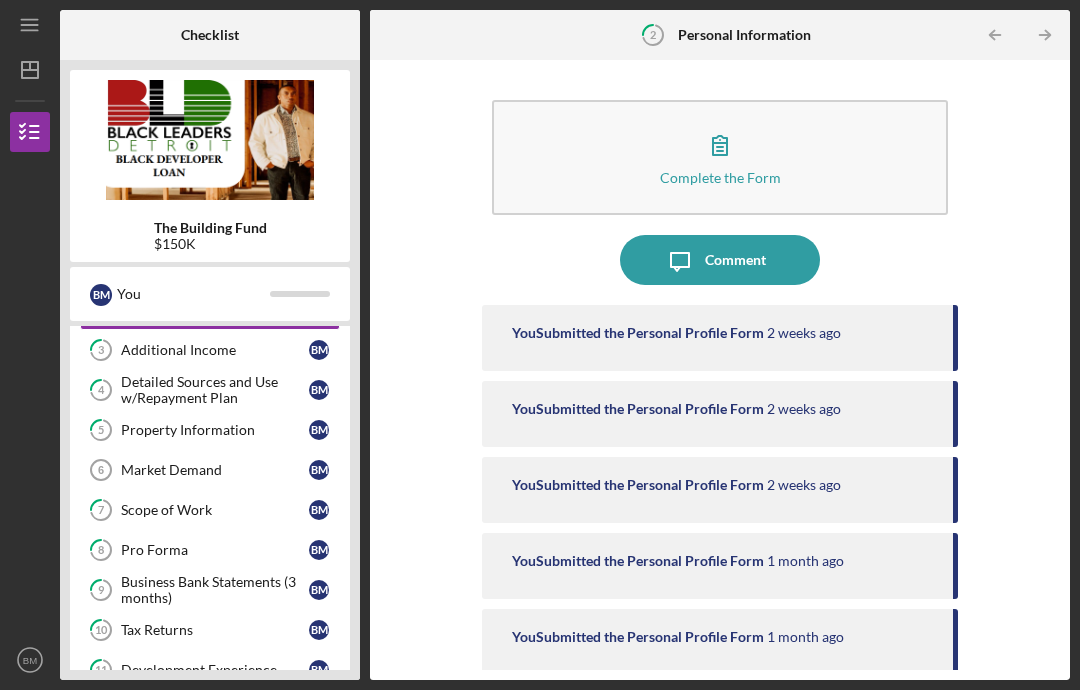 click on "Pro Forma" at bounding box center (215, 550) 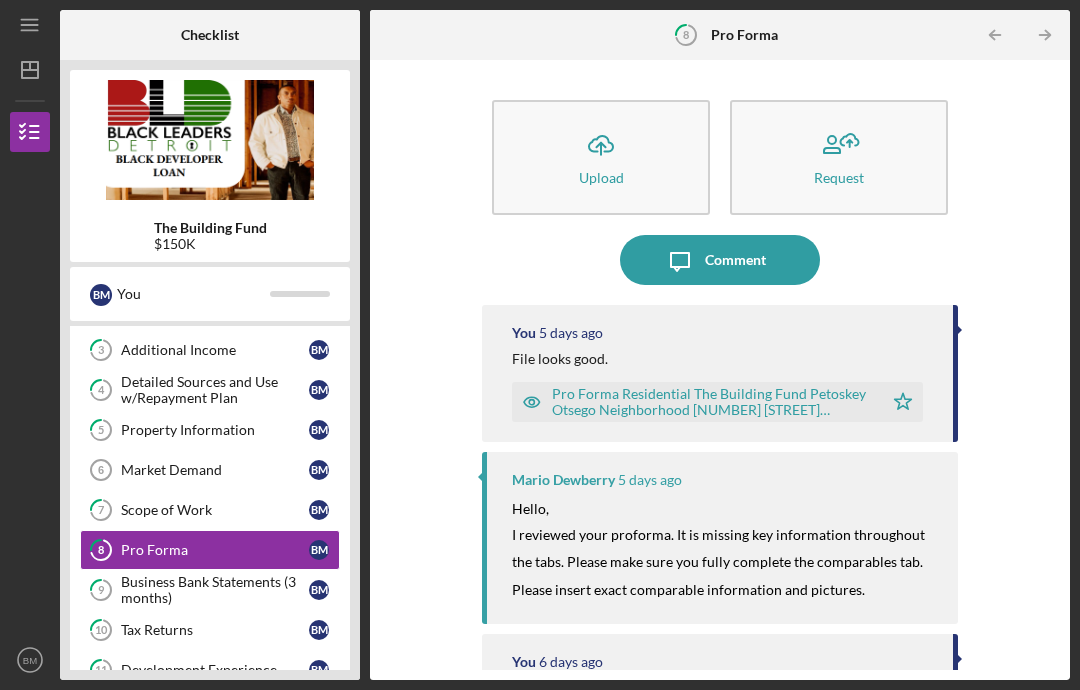 click on "Pro Forma Residential The Building Fund Petoskey Otsego Neighborhood [NUMBER] [STREET] [DATE].xlsx" at bounding box center [712, 402] 